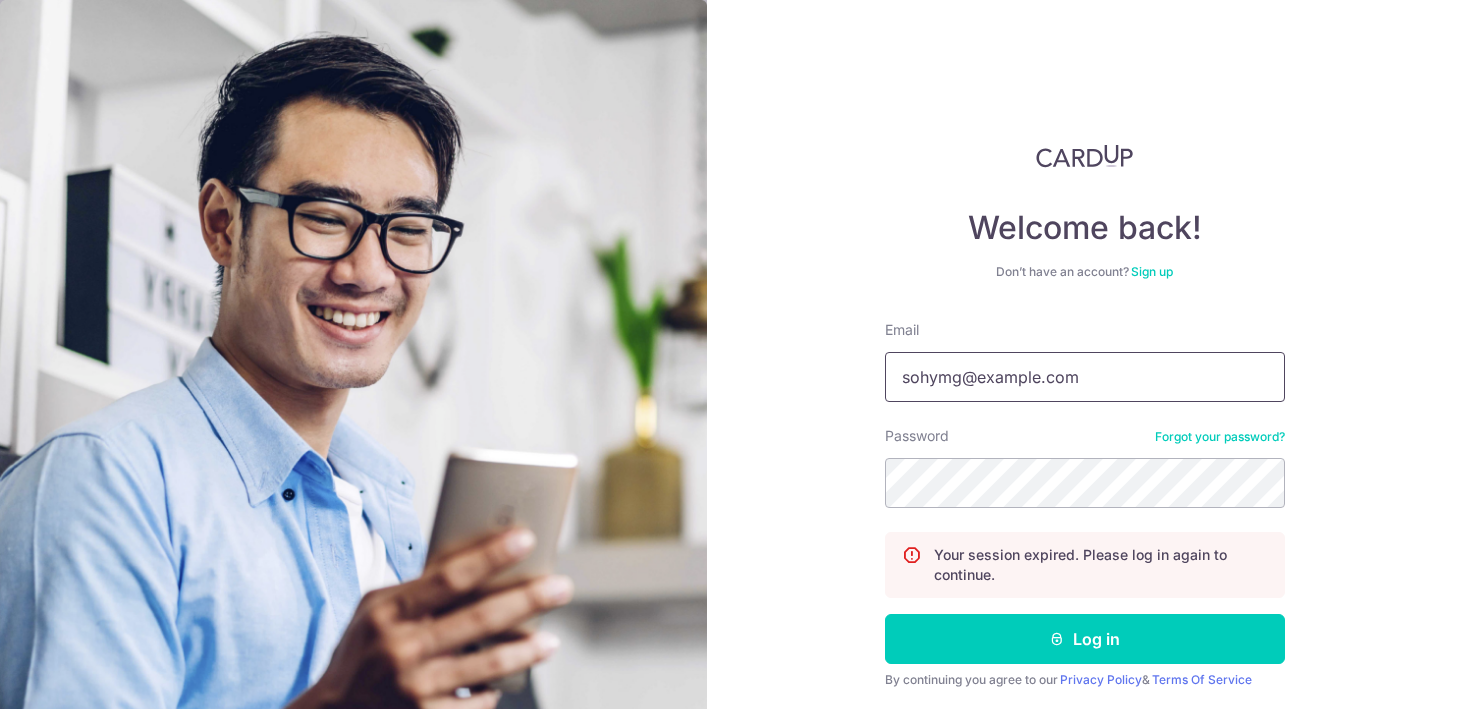scroll, scrollTop: 0, scrollLeft: 0, axis: both 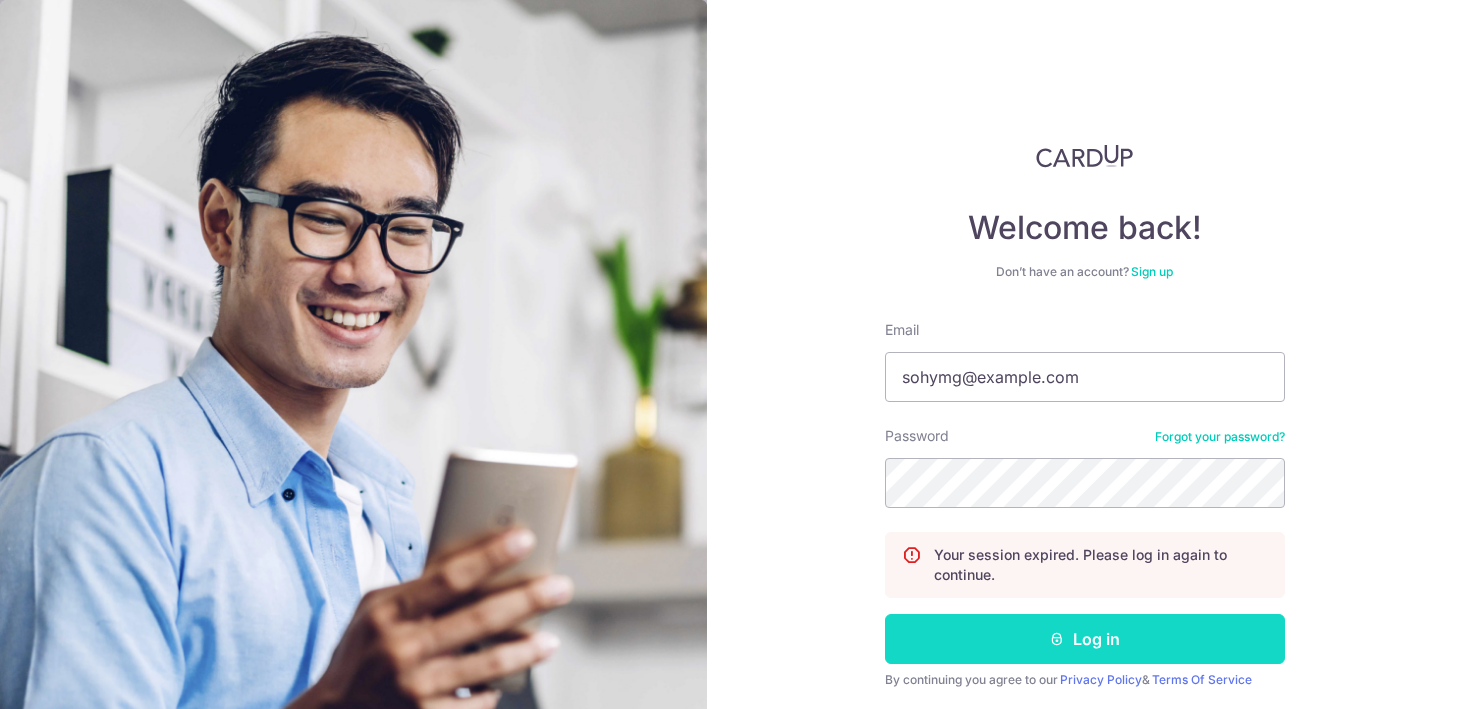 click on "Log in" at bounding box center [1085, 639] 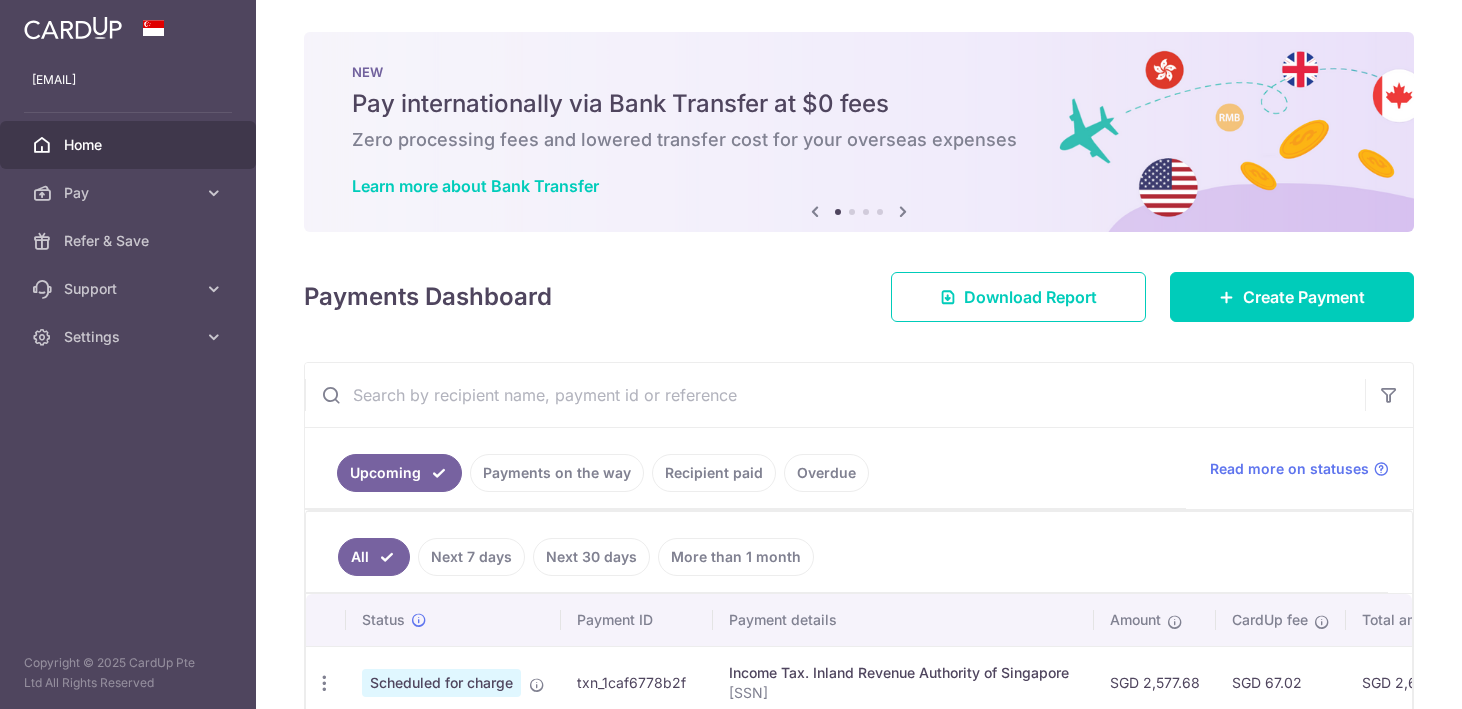scroll, scrollTop: 0, scrollLeft: 0, axis: both 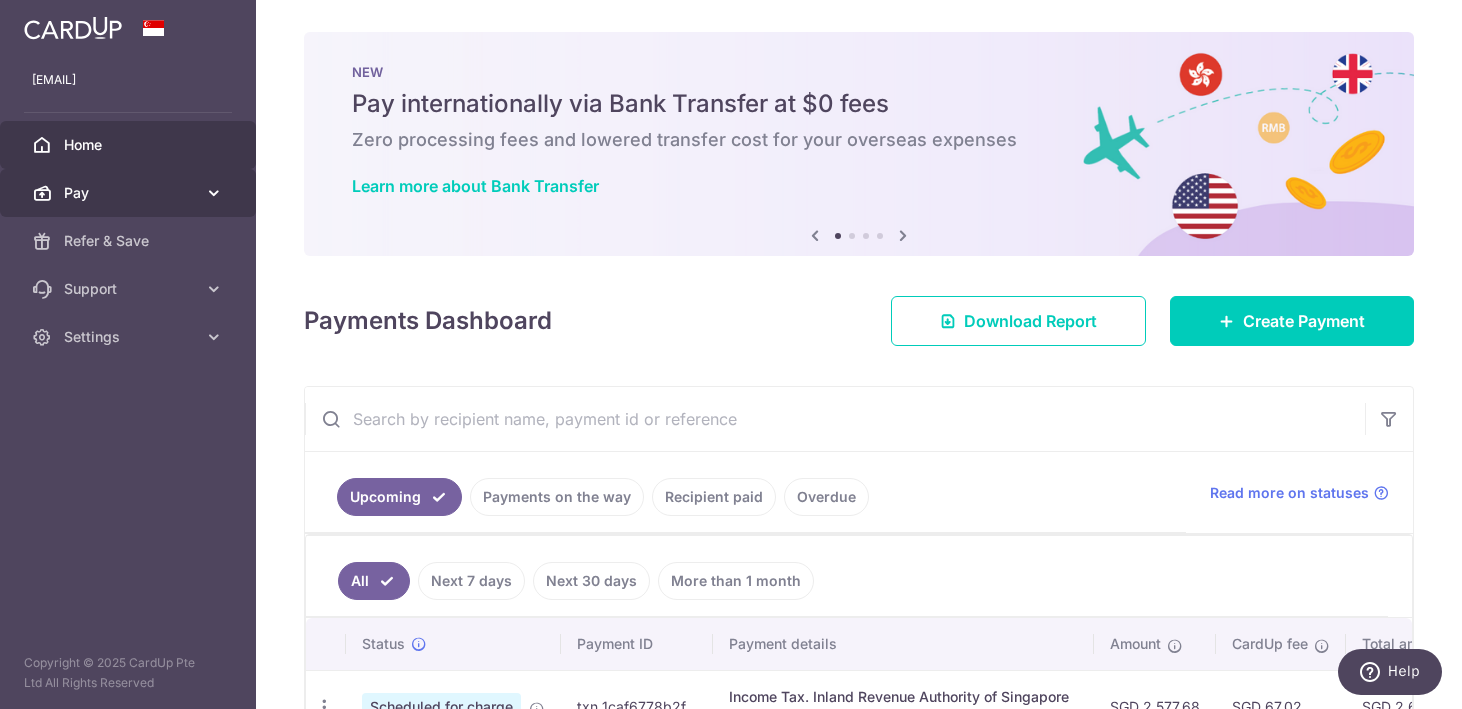 click at bounding box center (214, 193) 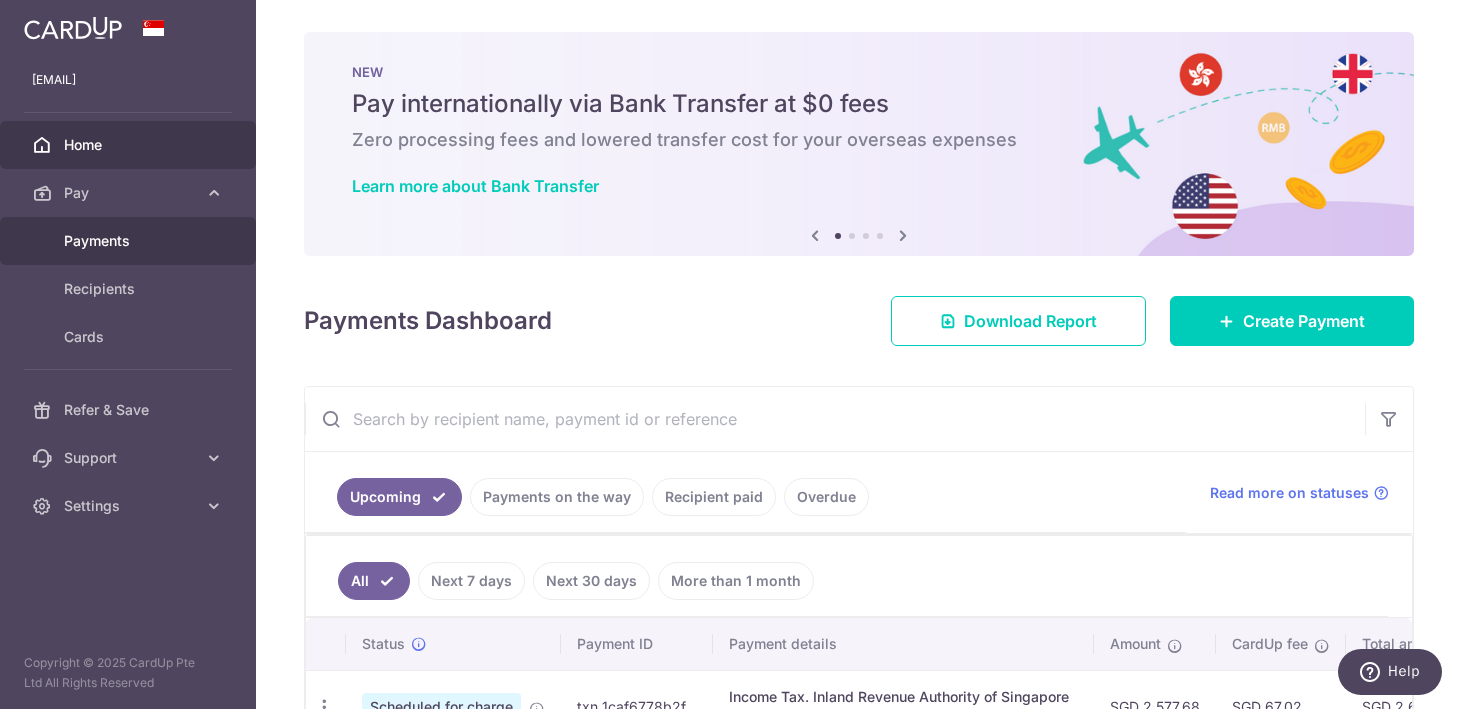 click on "Payments" at bounding box center [130, 241] 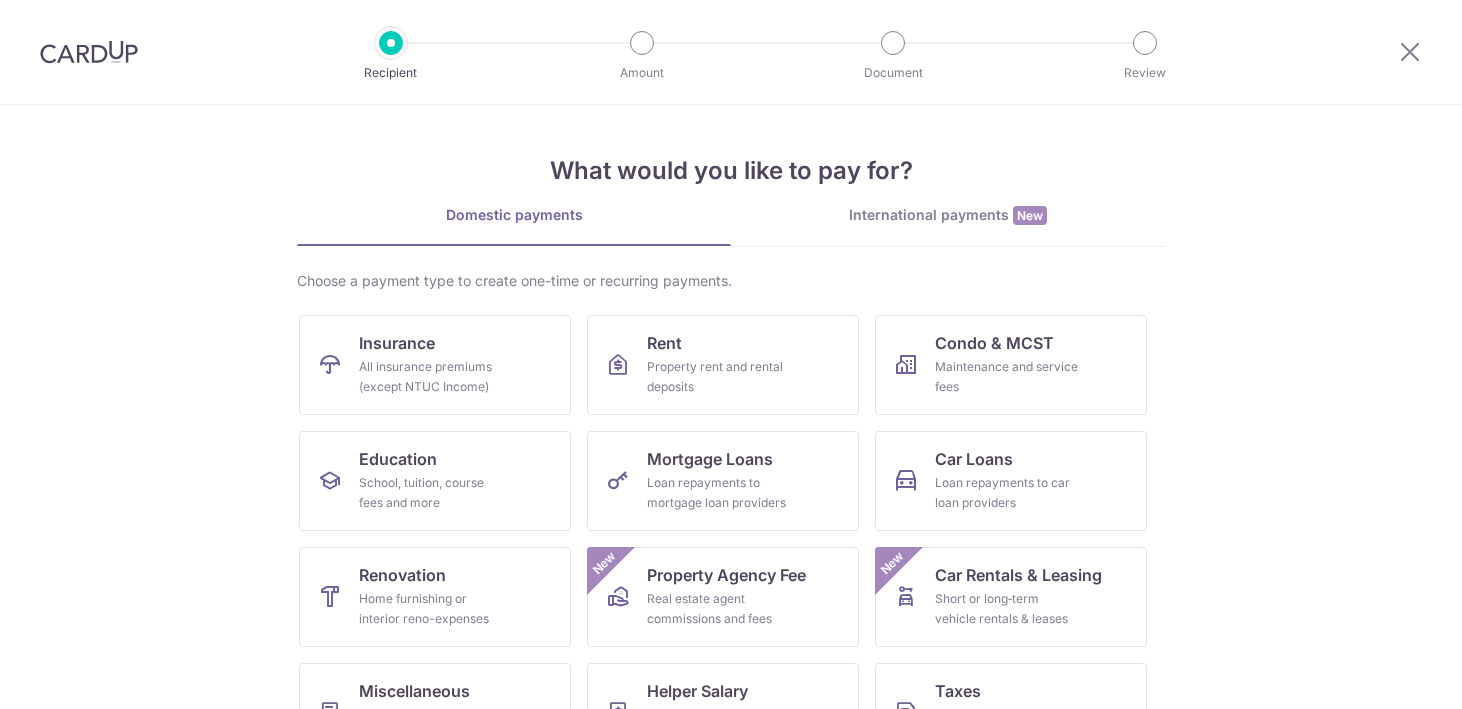 scroll, scrollTop: 0, scrollLeft: 0, axis: both 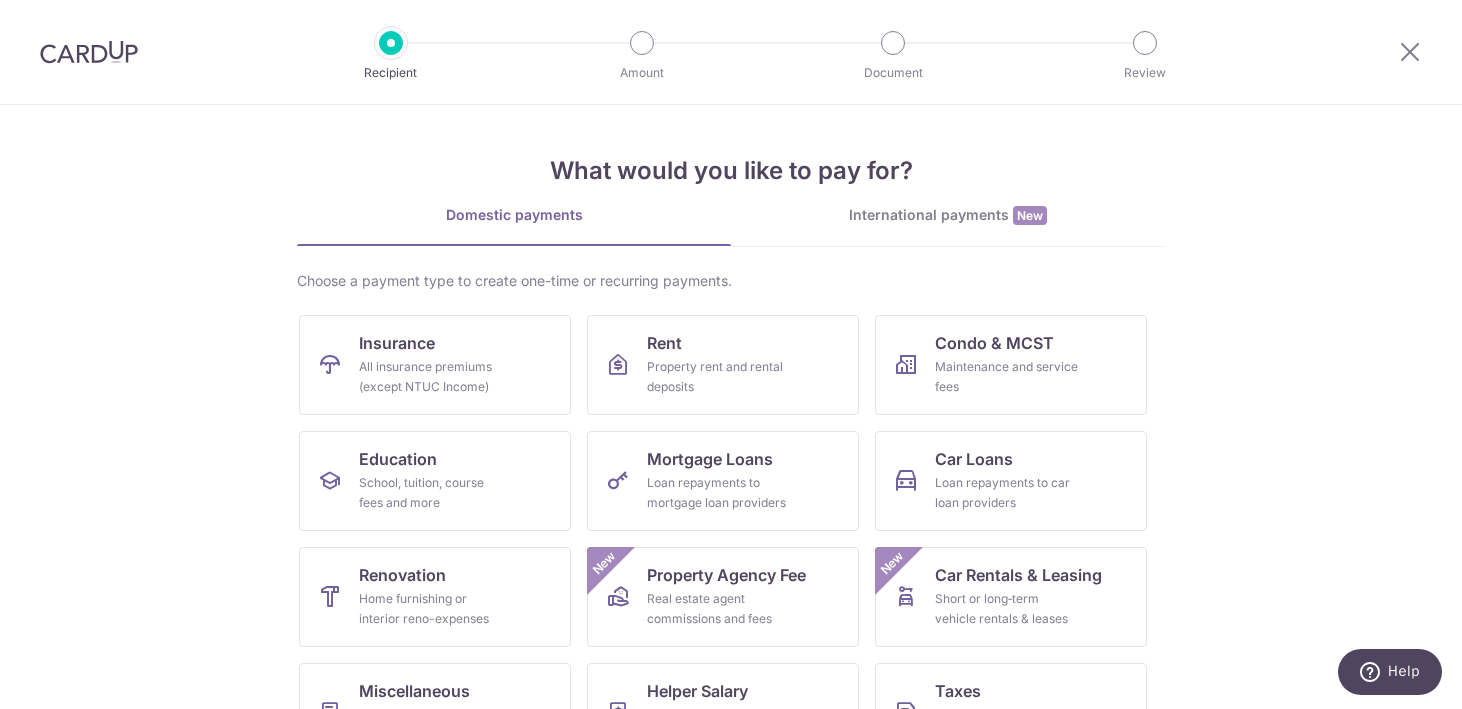 click at bounding box center [1410, 52] 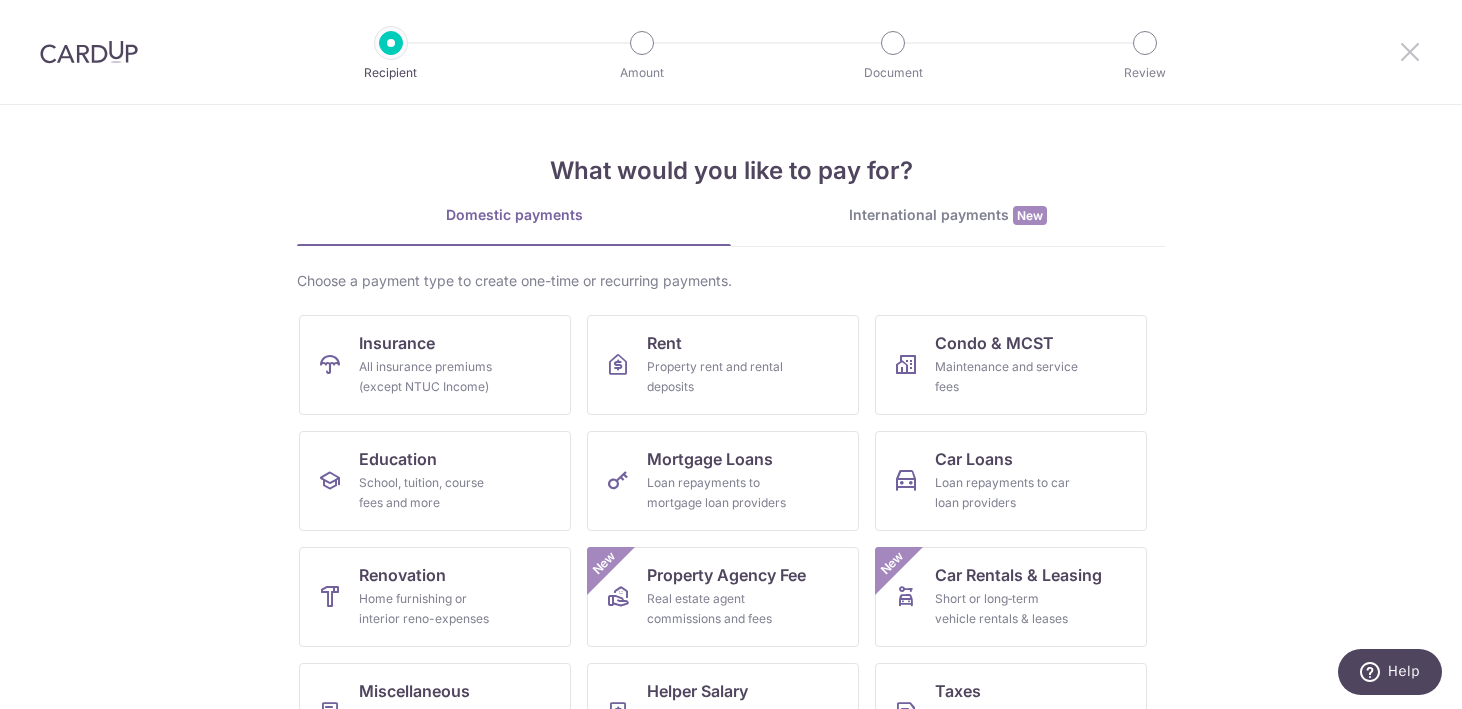 click at bounding box center [1410, 51] 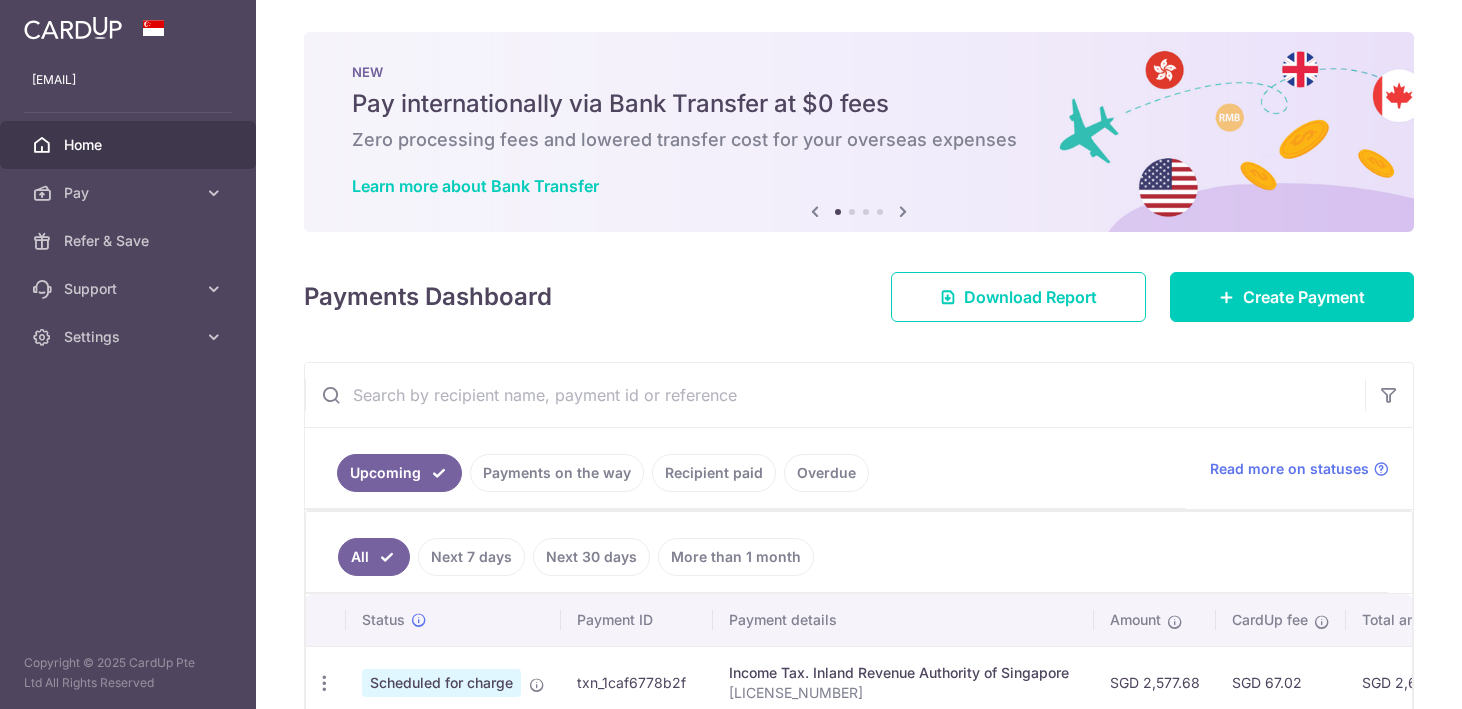 scroll, scrollTop: 0, scrollLeft: 0, axis: both 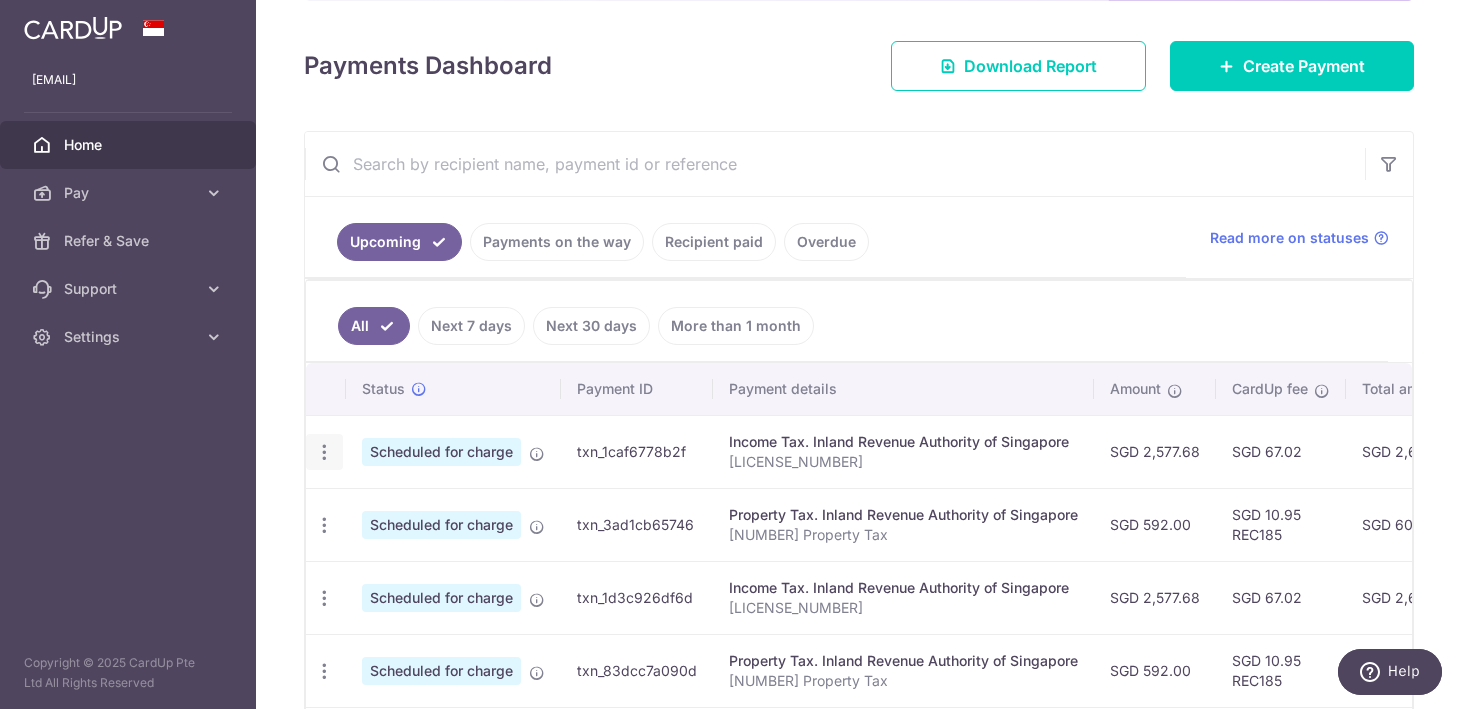 click at bounding box center [324, 452] 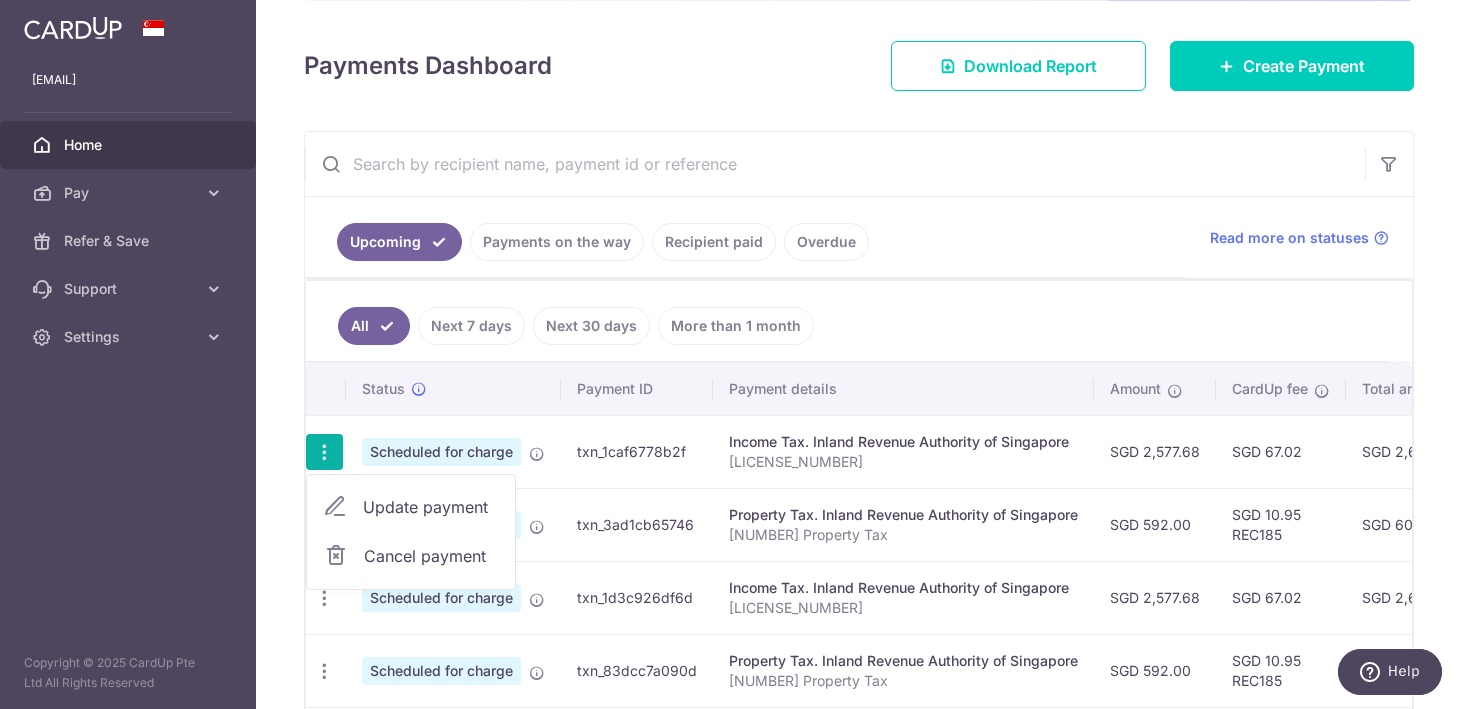 click on "Update payment" at bounding box center [431, 507] 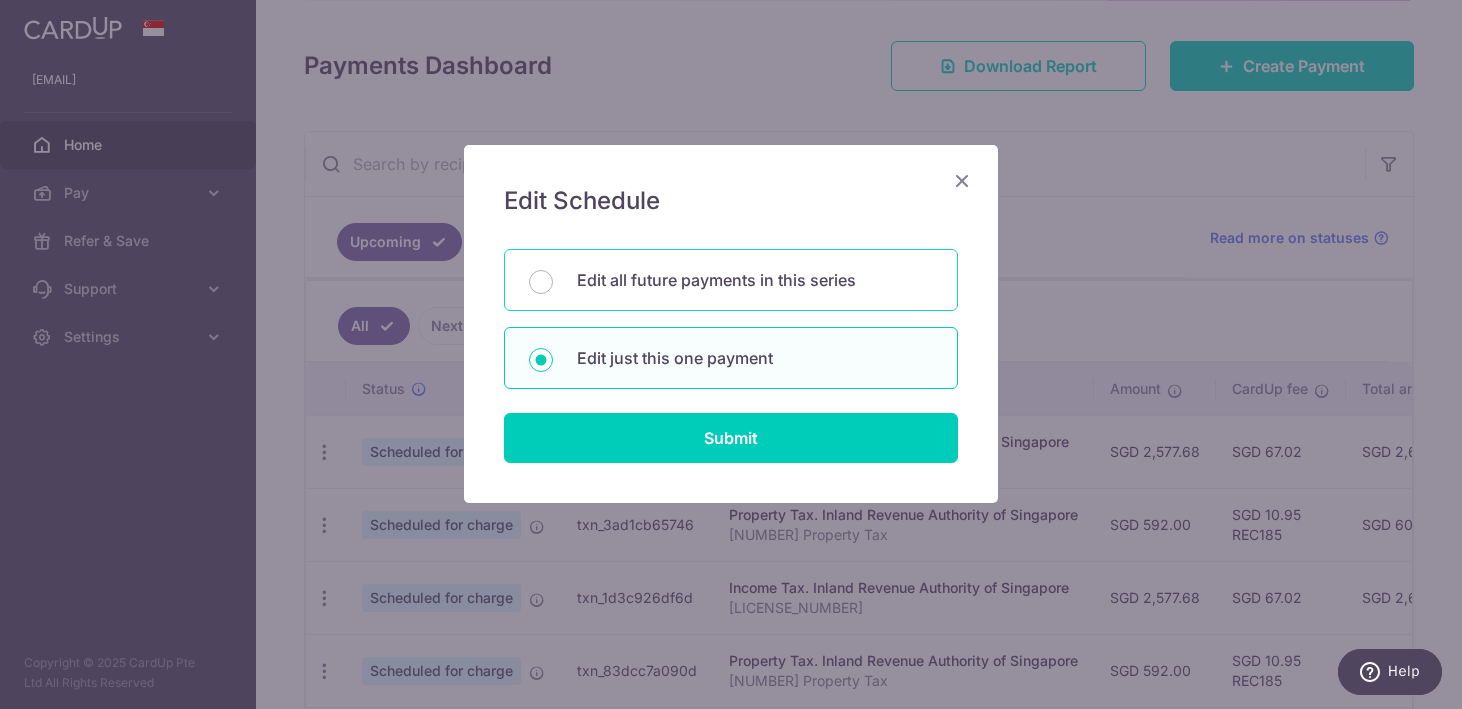 click on "Edit all future payments in this series" at bounding box center [755, 280] 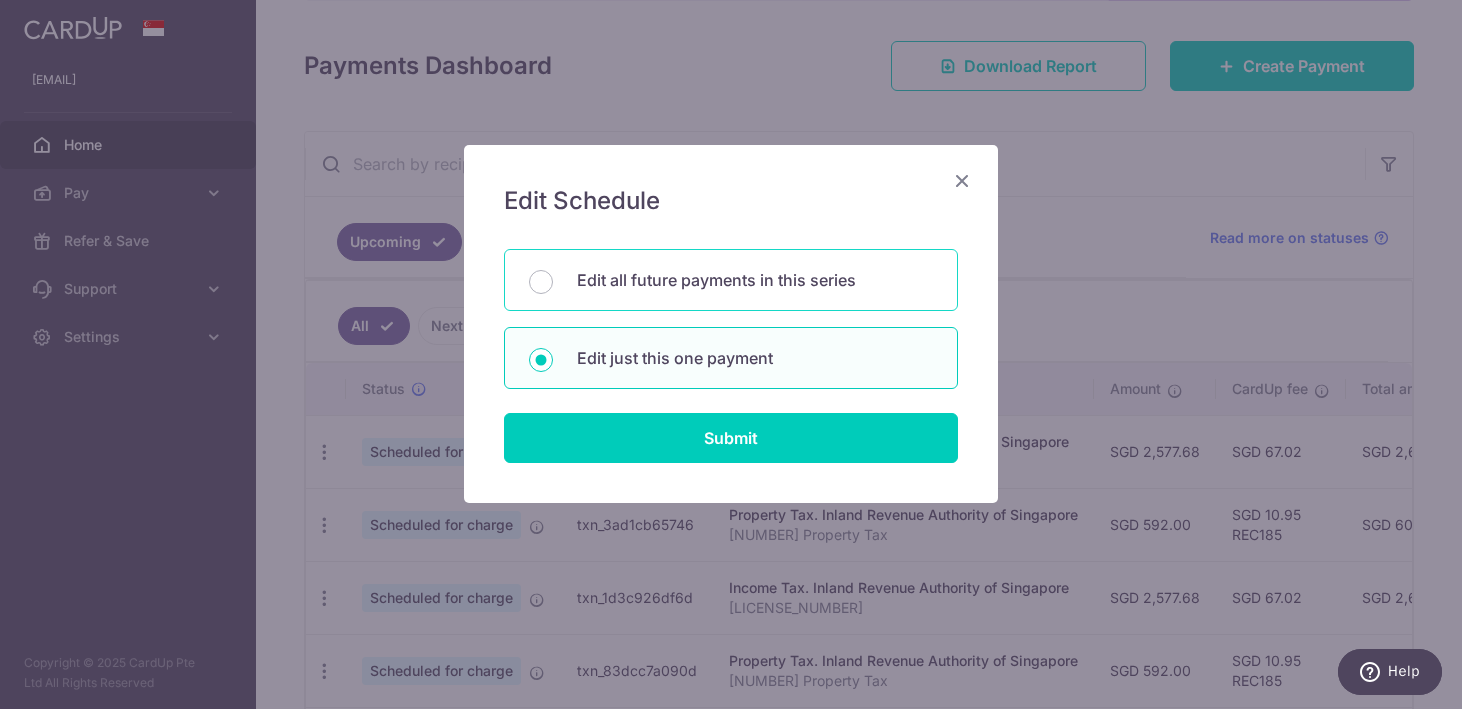 click on "Edit all future payments in this series" at bounding box center (541, 282) 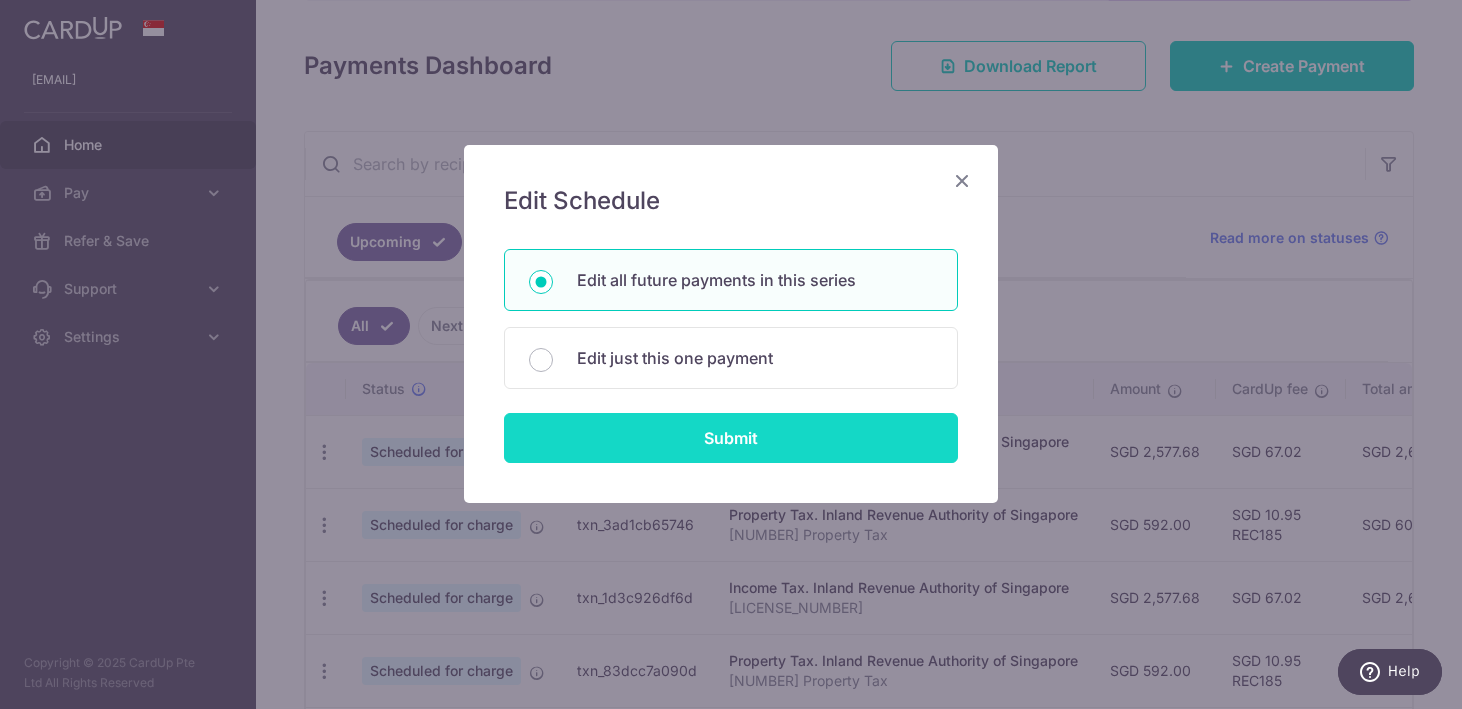 click on "Submit" at bounding box center [731, 438] 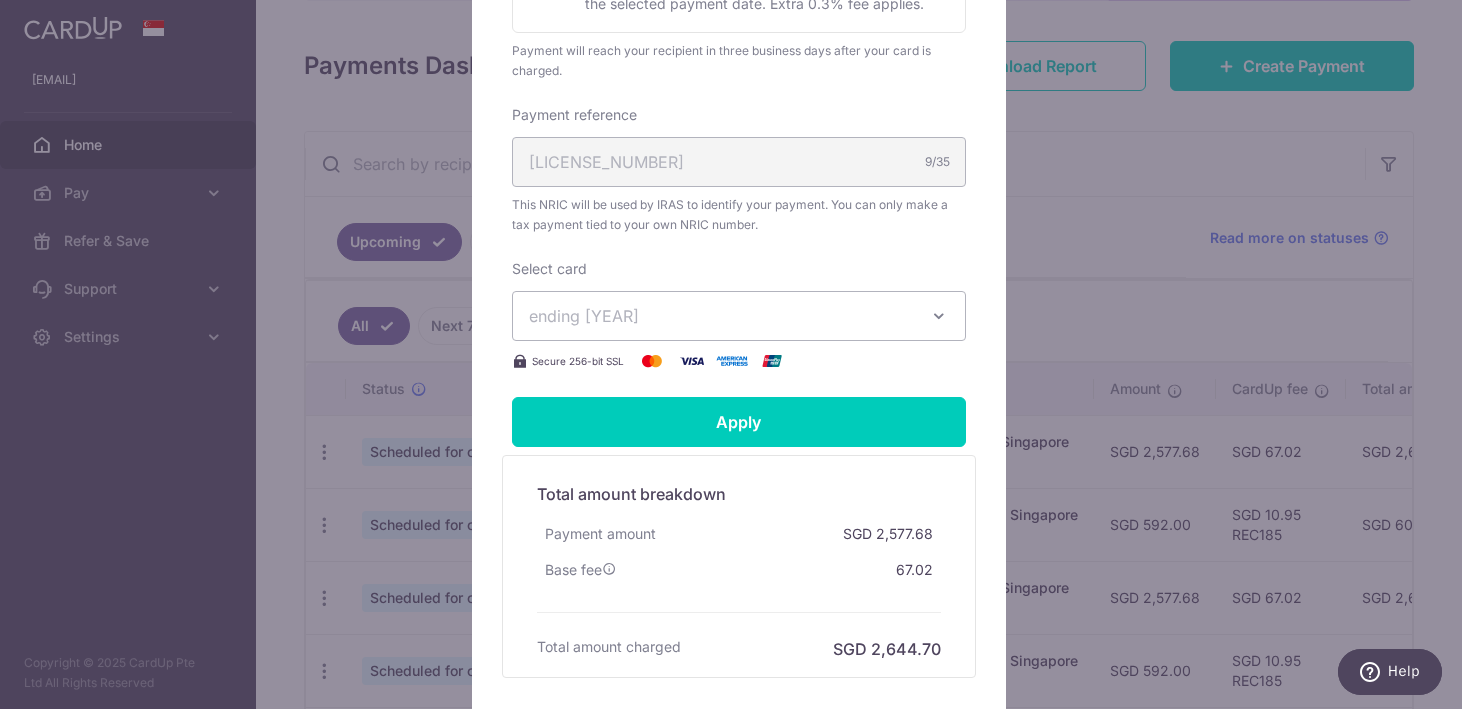 scroll, scrollTop: 611, scrollLeft: 0, axis: vertical 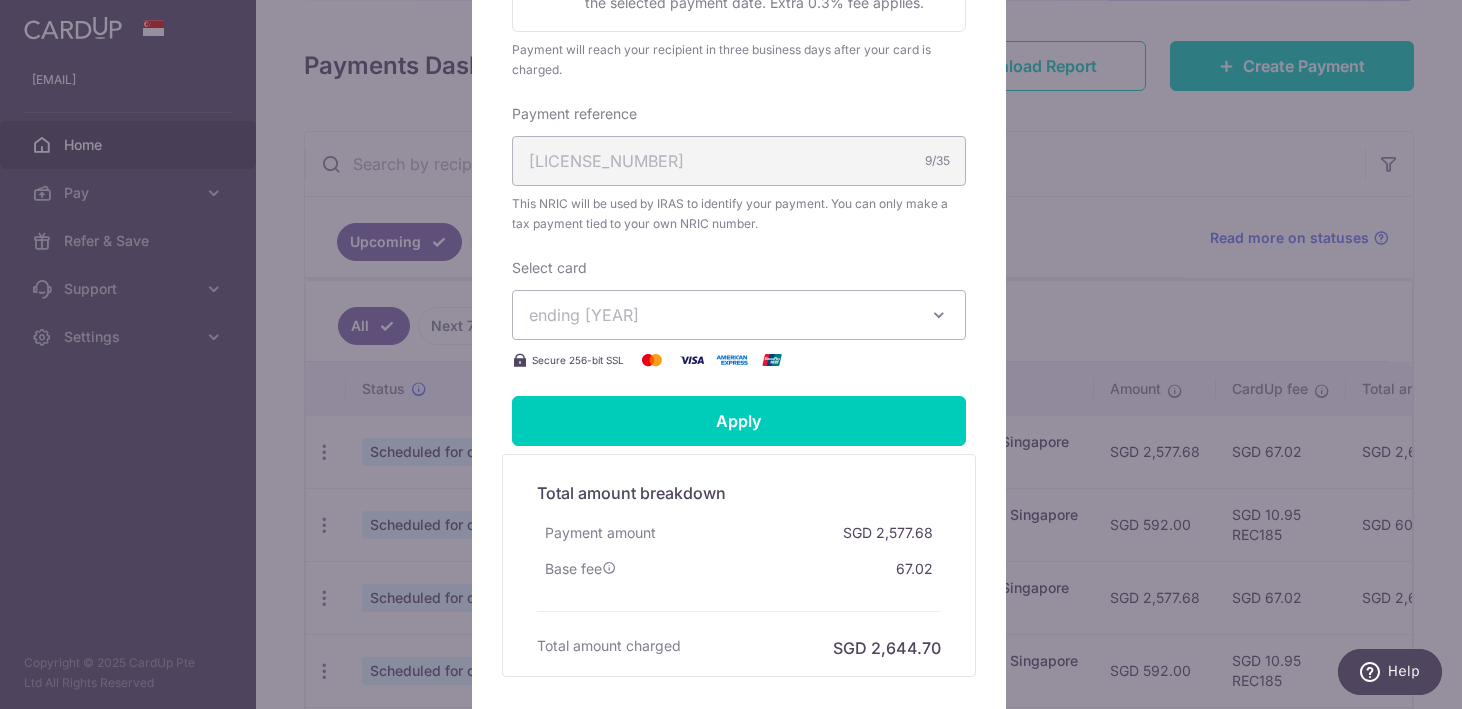 click on "ending 2061" at bounding box center (721, 315) 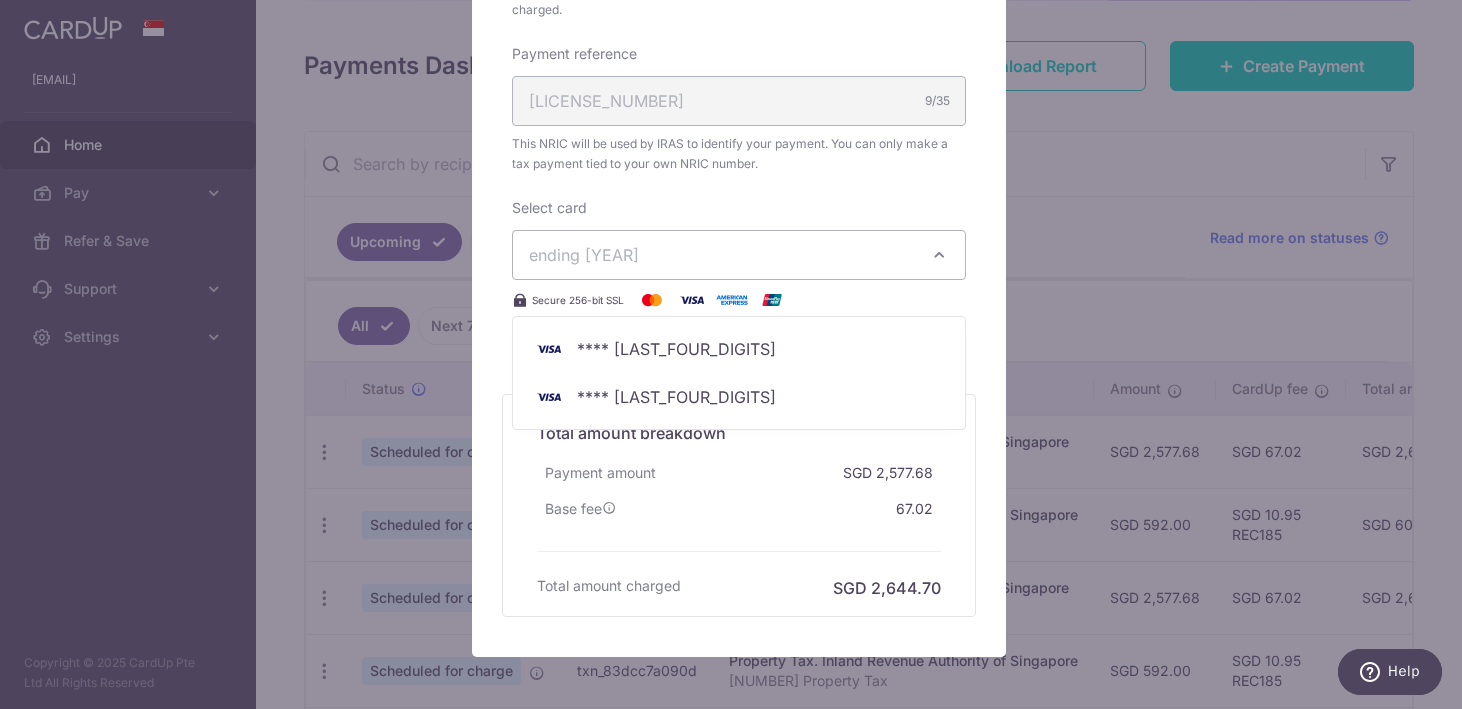 scroll, scrollTop: 679, scrollLeft: 0, axis: vertical 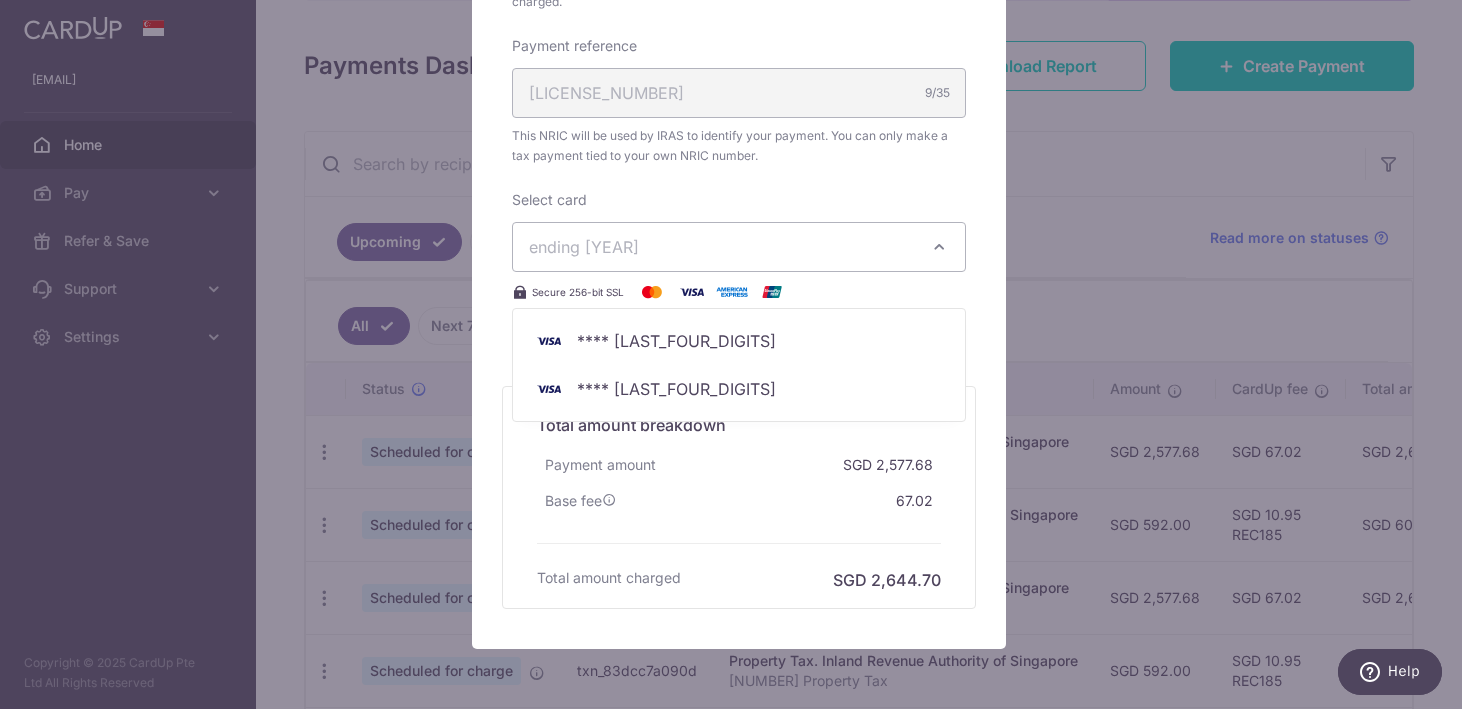 click on "Select card
ending 2061
**** 3142
**** 2061
Secure 256-bit SSL" at bounding box center (739, 247) 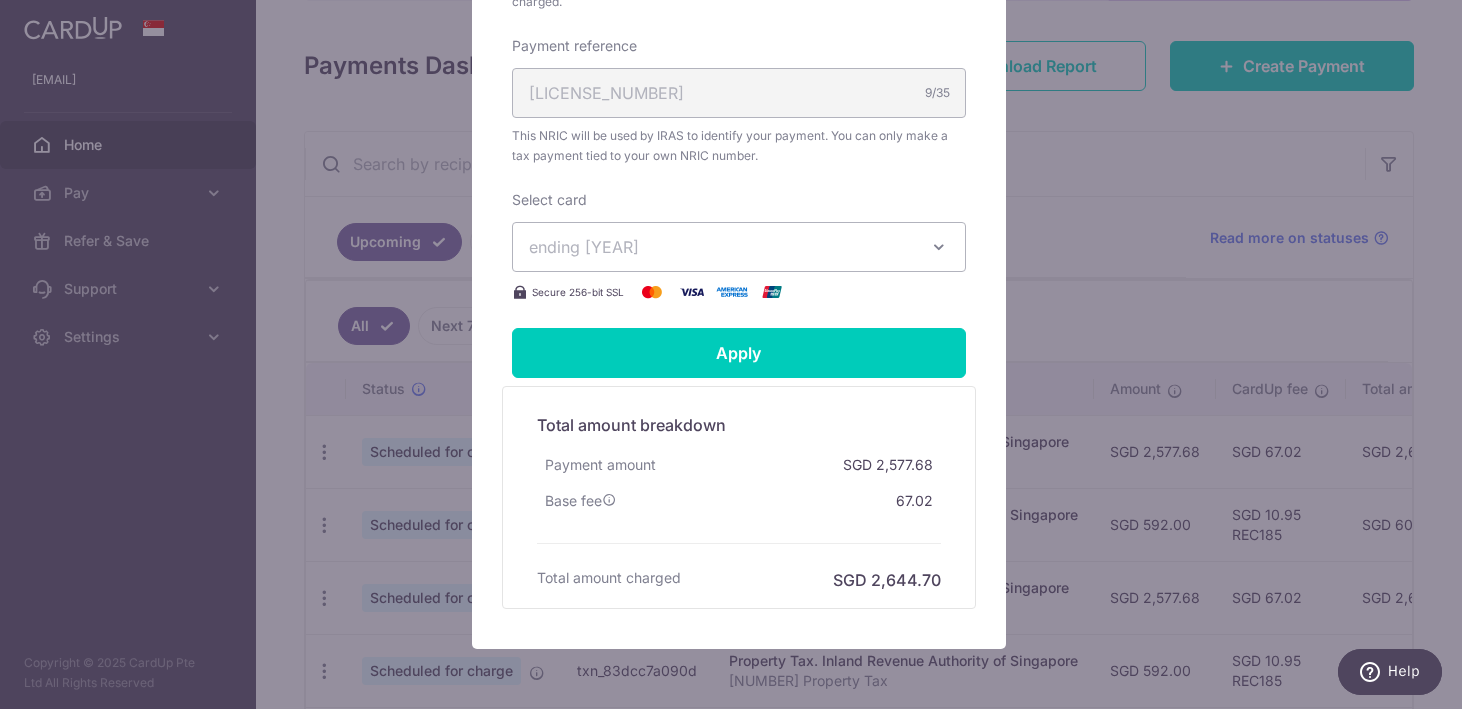 scroll, scrollTop: 0, scrollLeft: 0, axis: both 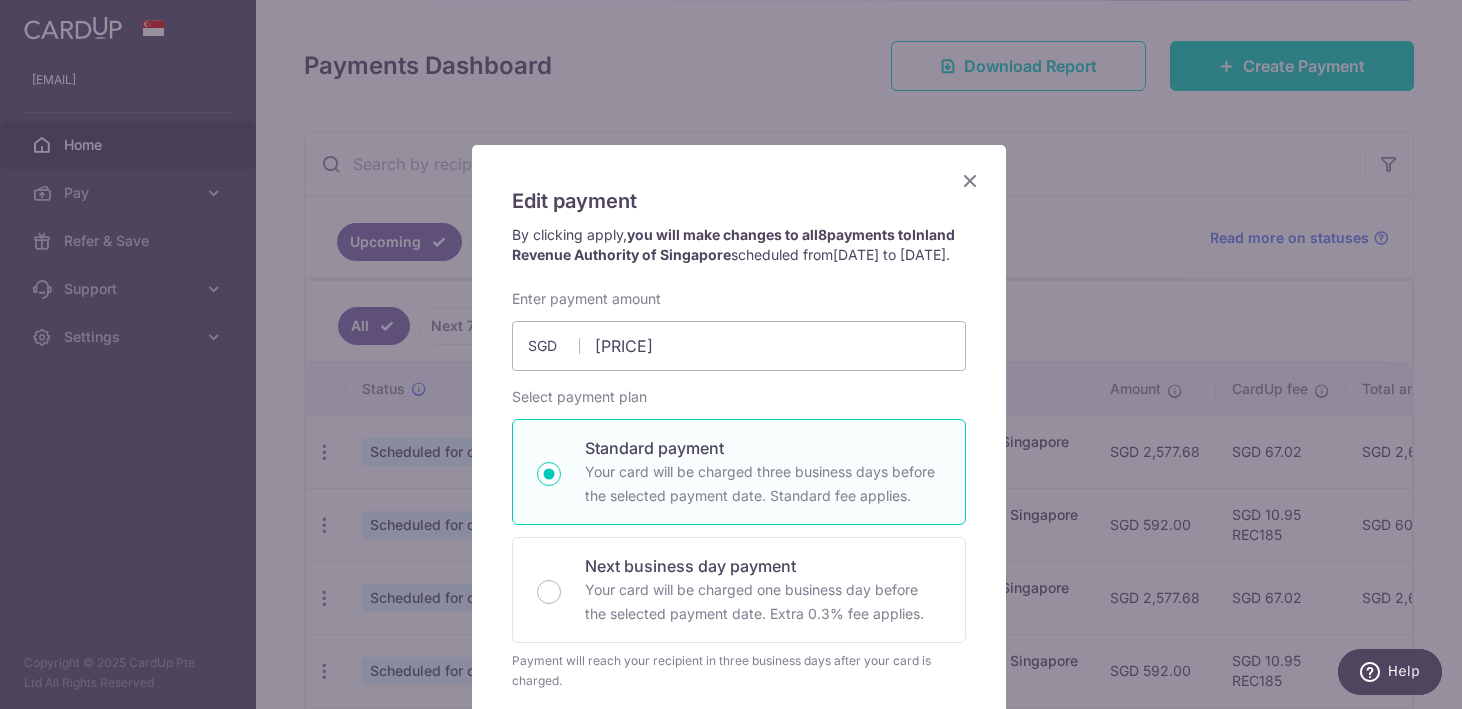 click at bounding box center [970, 180] 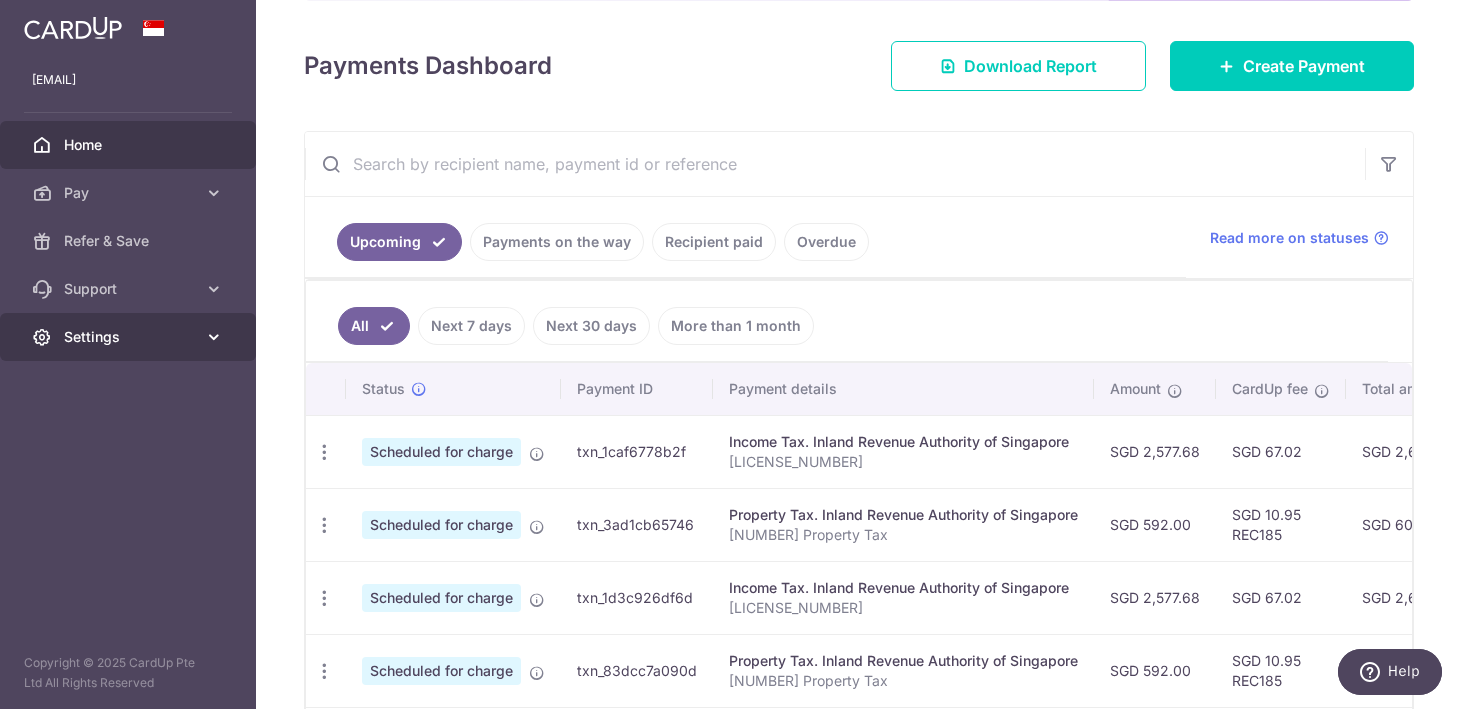 click on "Settings" at bounding box center (130, 337) 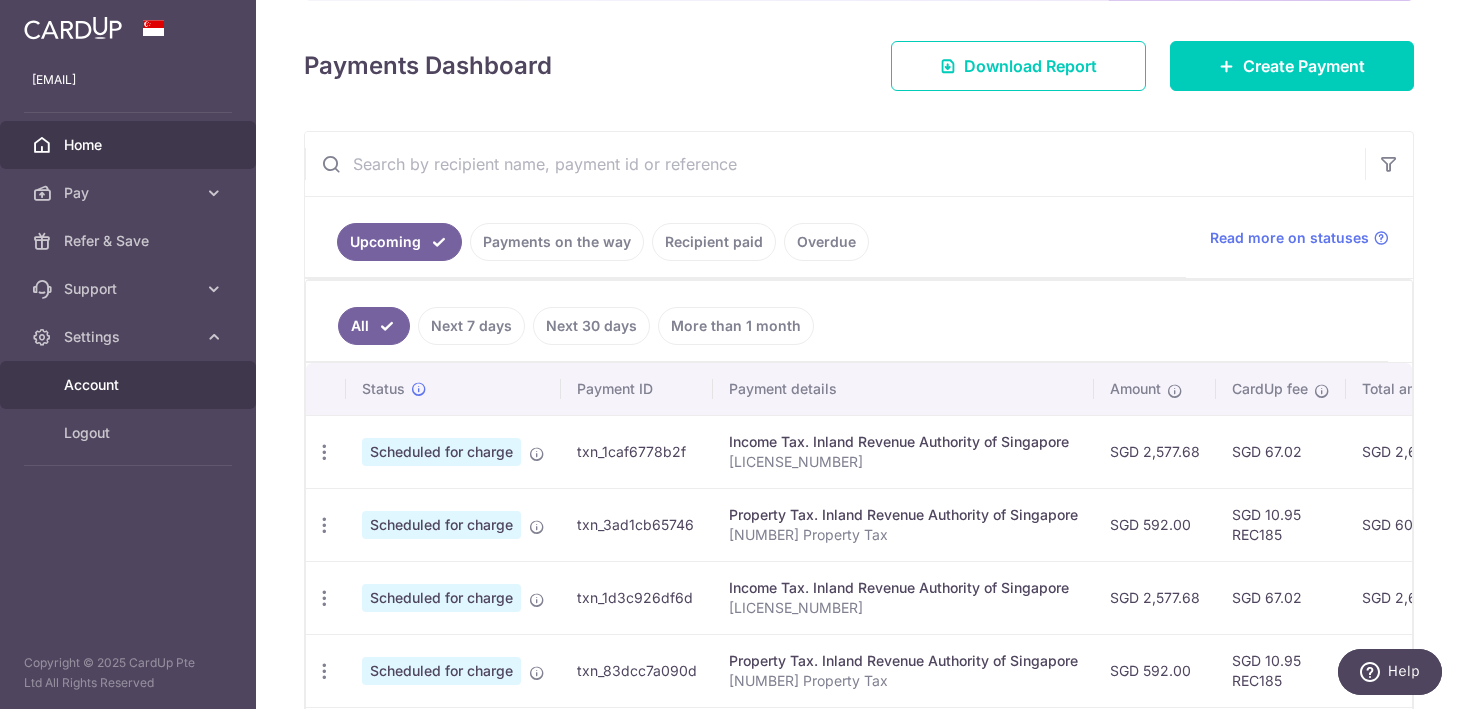 click on "Account" at bounding box center [130, 385] 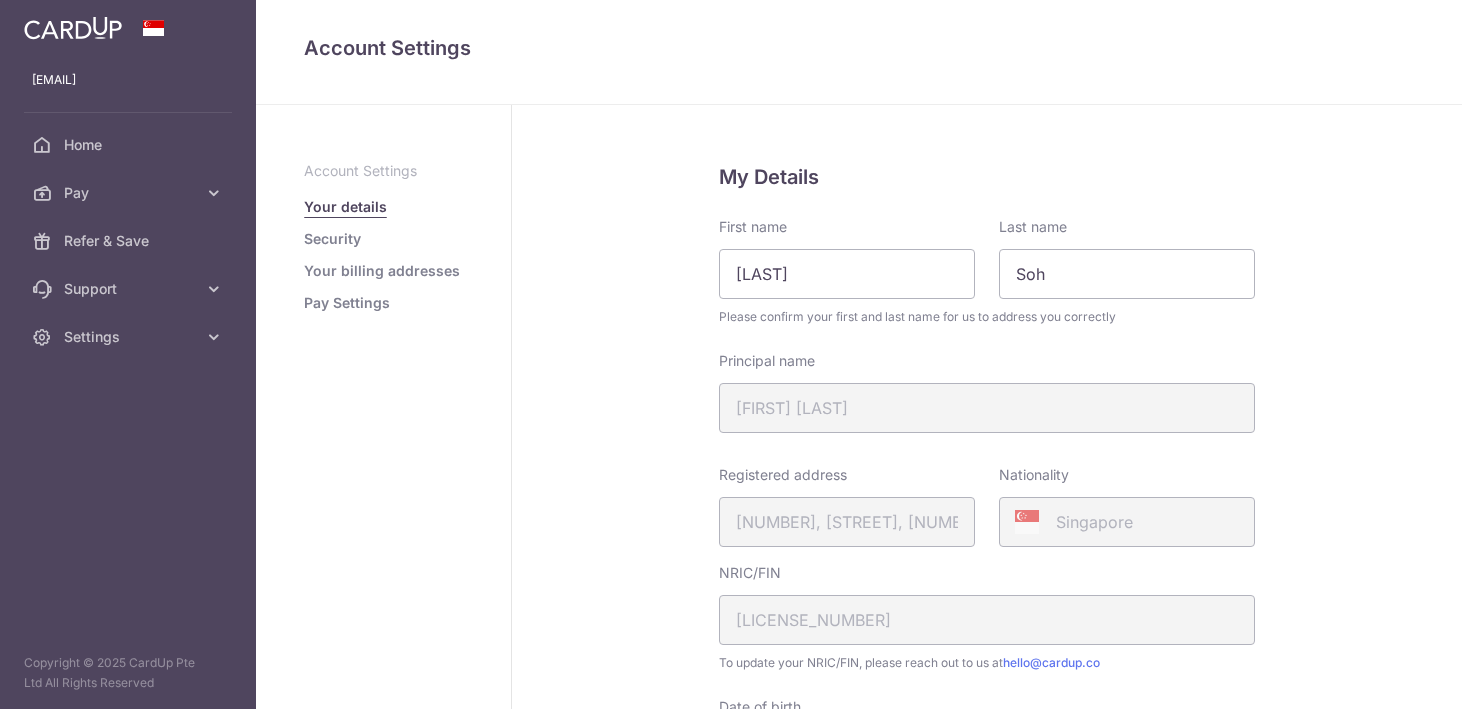 scroll, scrollTop: 0, scrollLeft: 0, axis: both 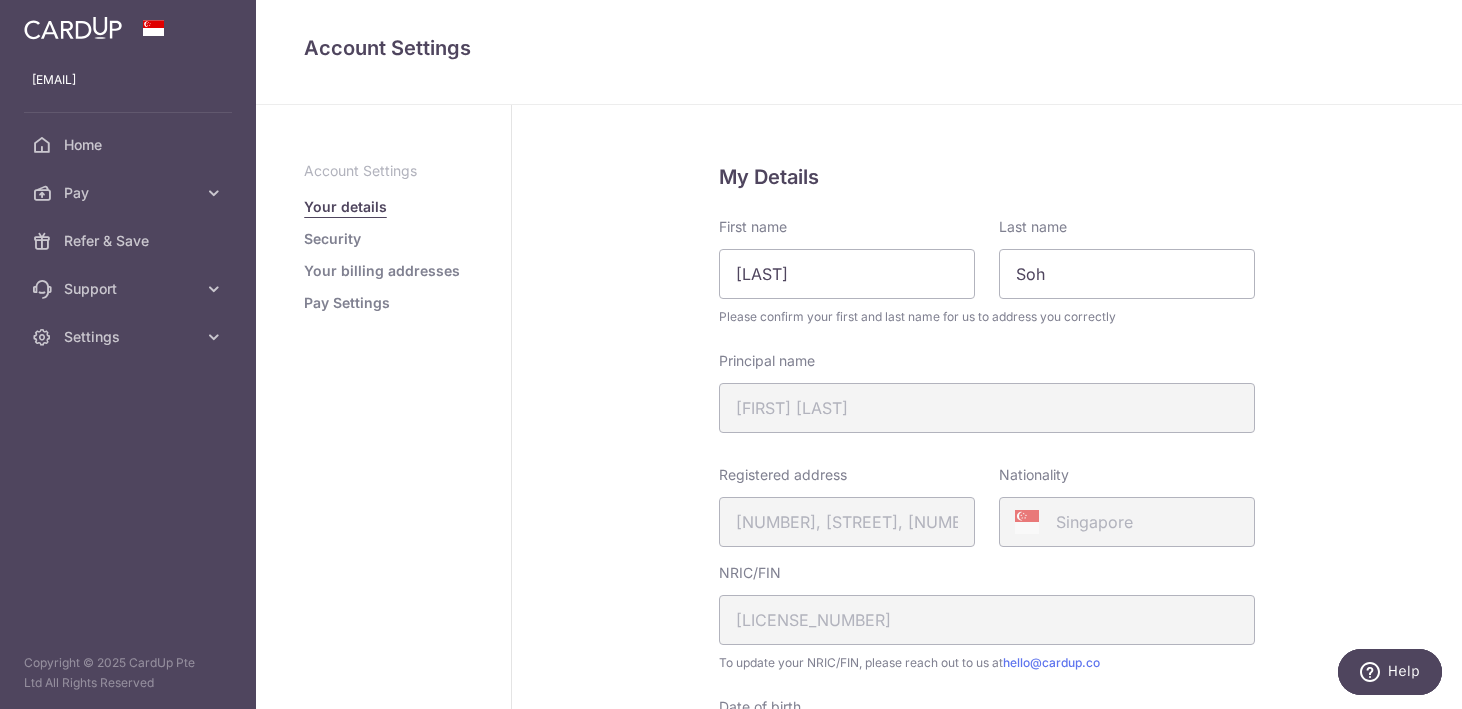 click on "Pay Settings" at bounding box center (347, 303) 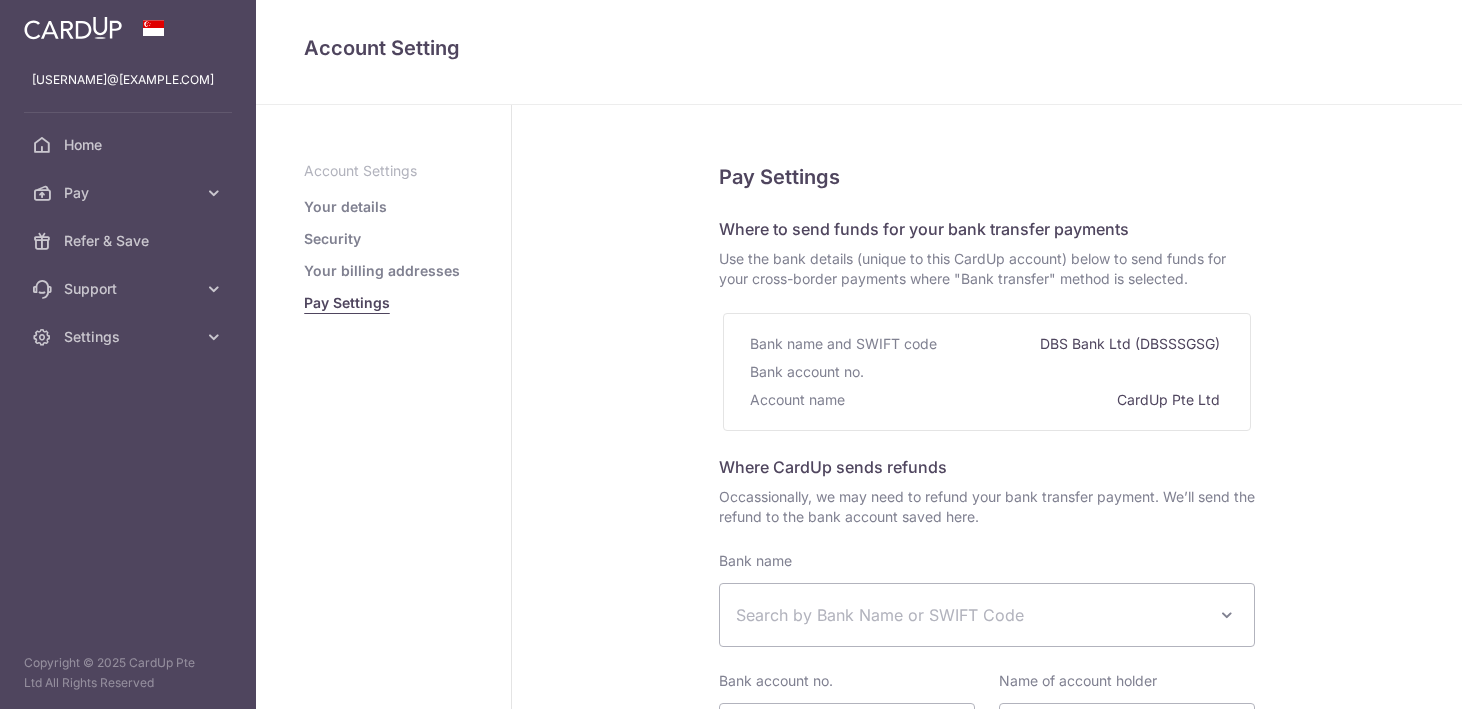 select 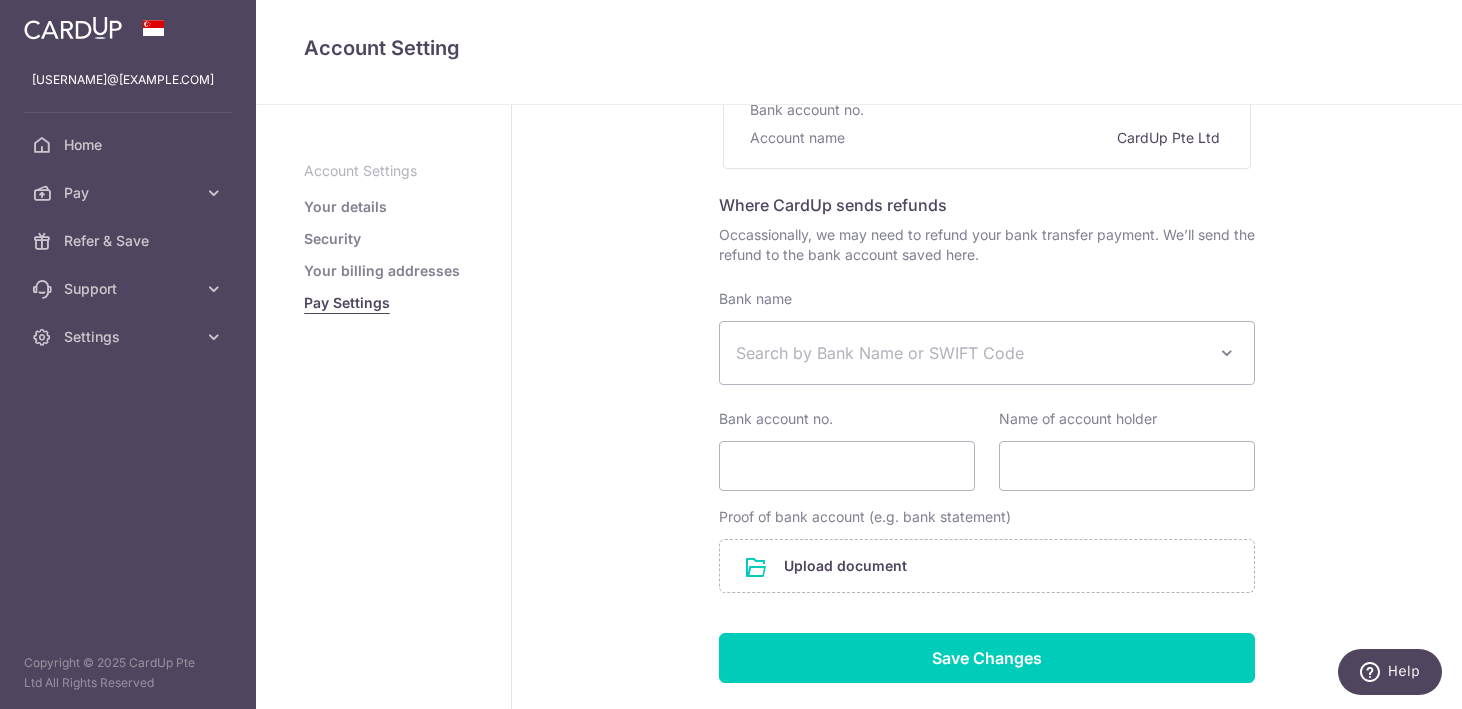 scroll, scrollTop: 264, scrollLeft: 0, axis: vertical 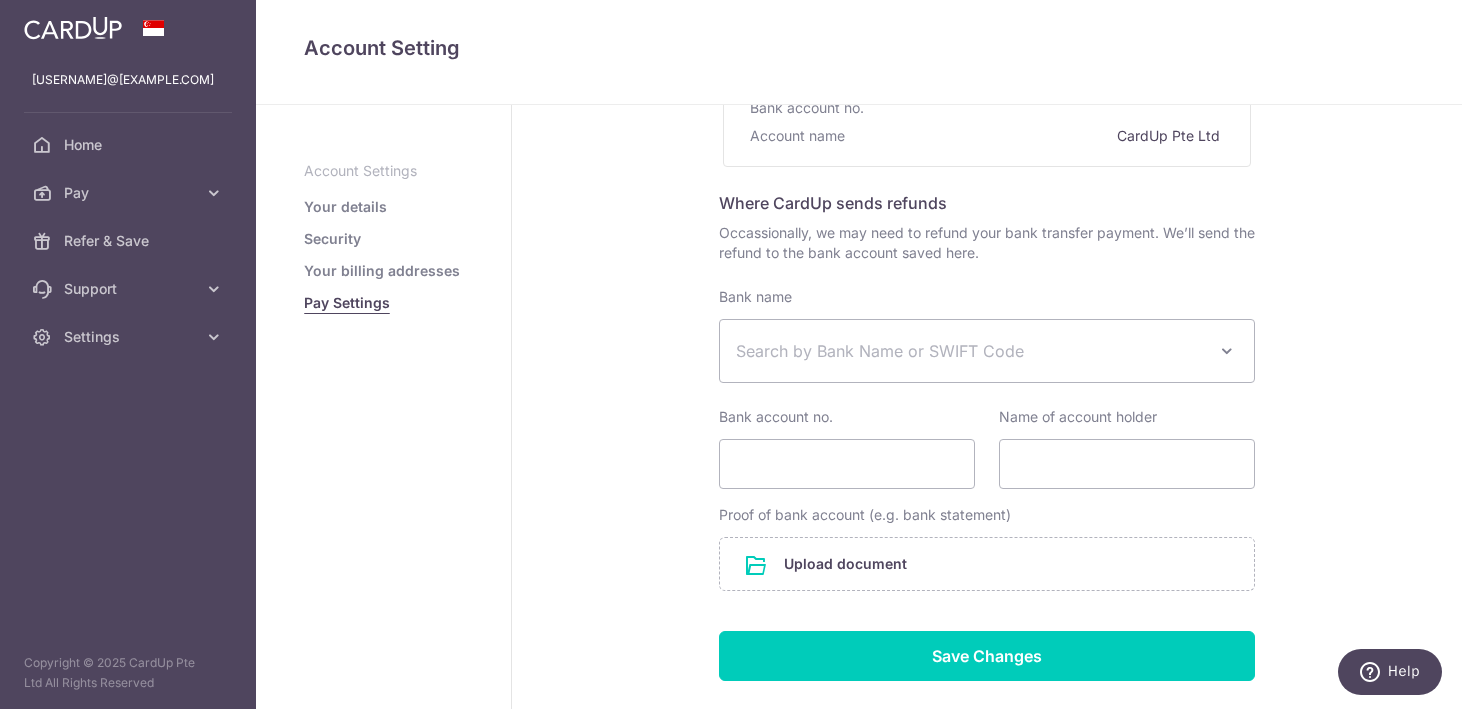 click on "Your details" at bounding box center (345, 207) 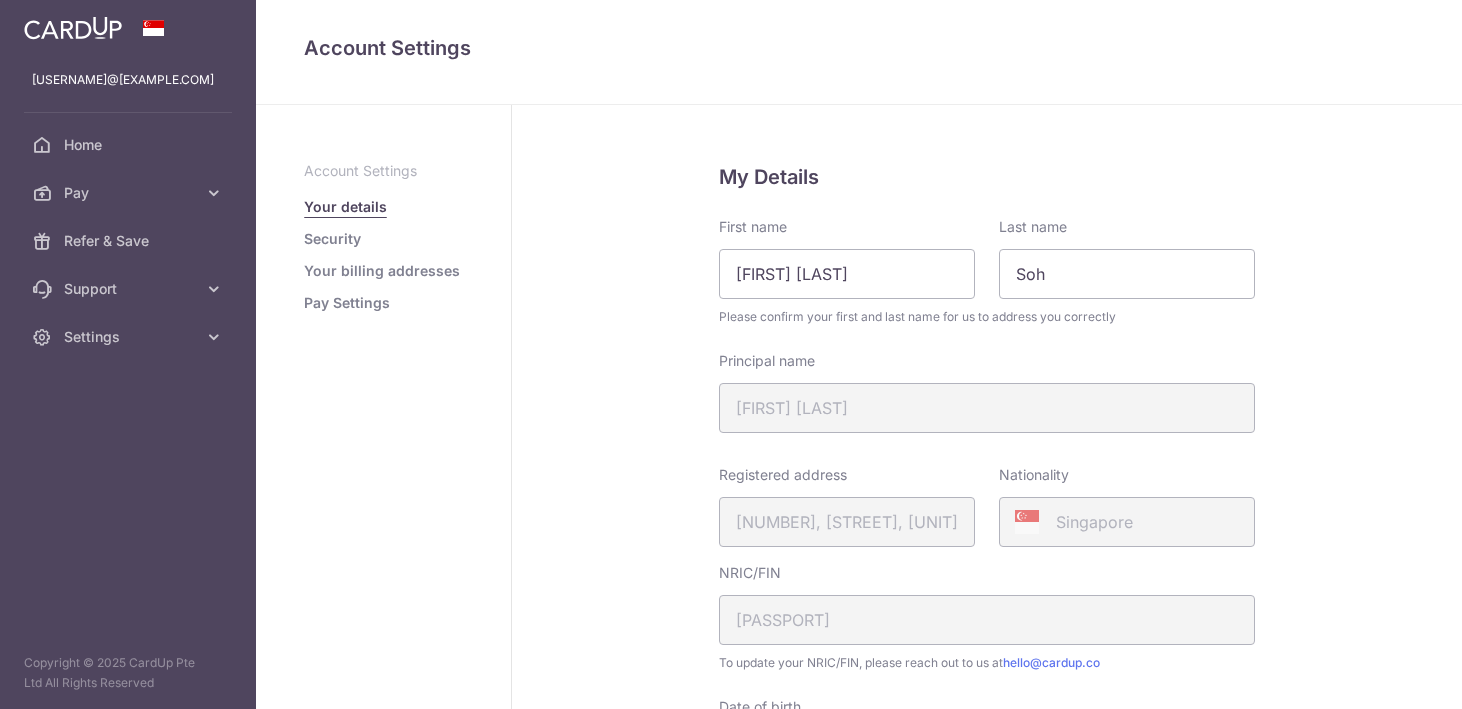 scroll, scrollTop: 0, scrollLeft: 0, axis: both 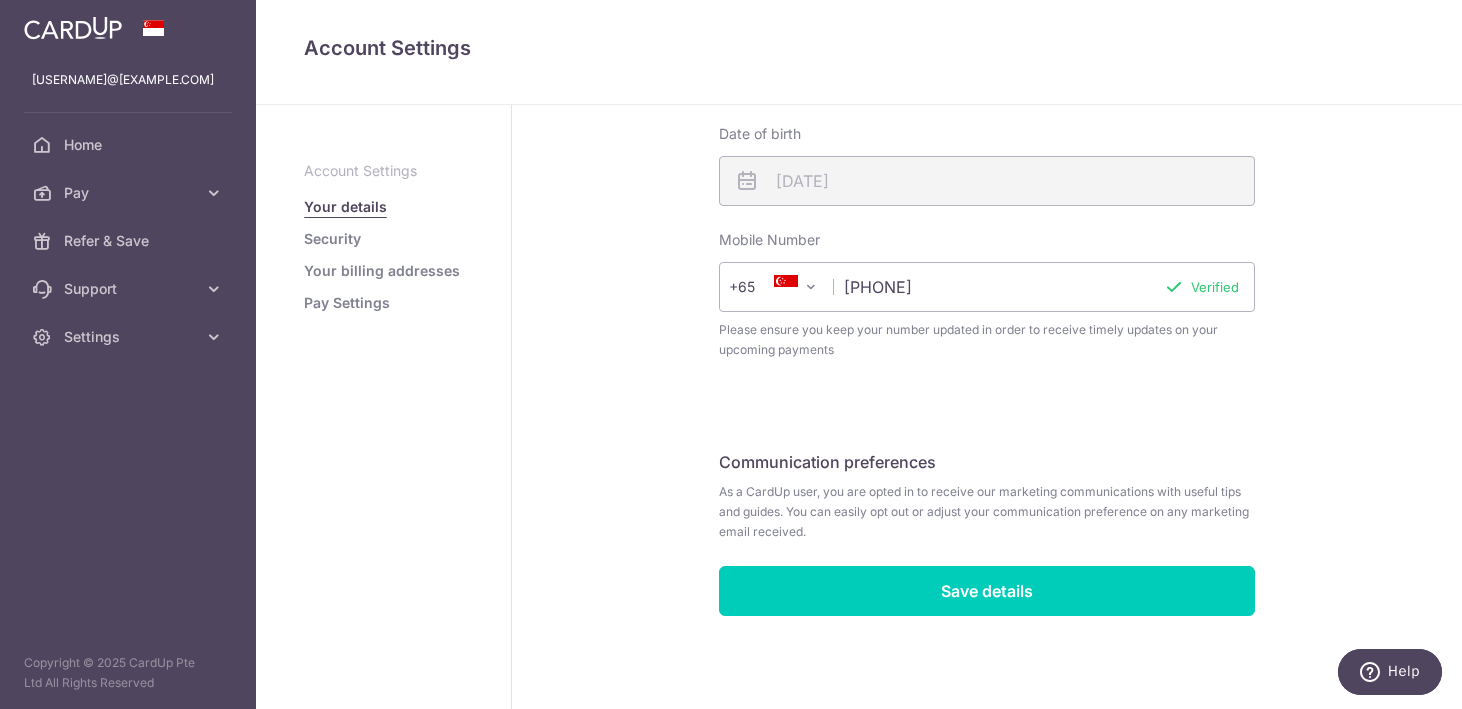 click on "Your billing addresses" at bounding box center [382, 271] 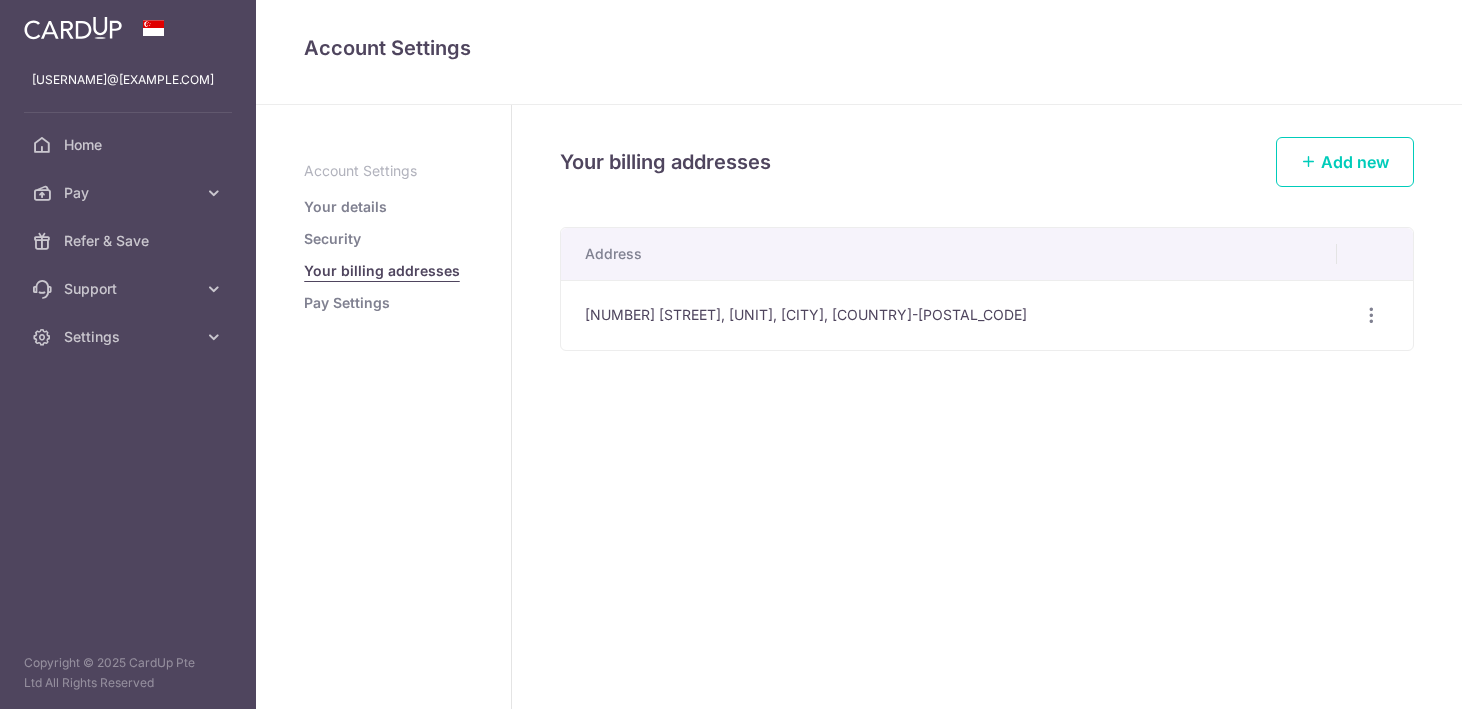 scroll, scrollTop: 0, scrollLeft: 0, axis: both 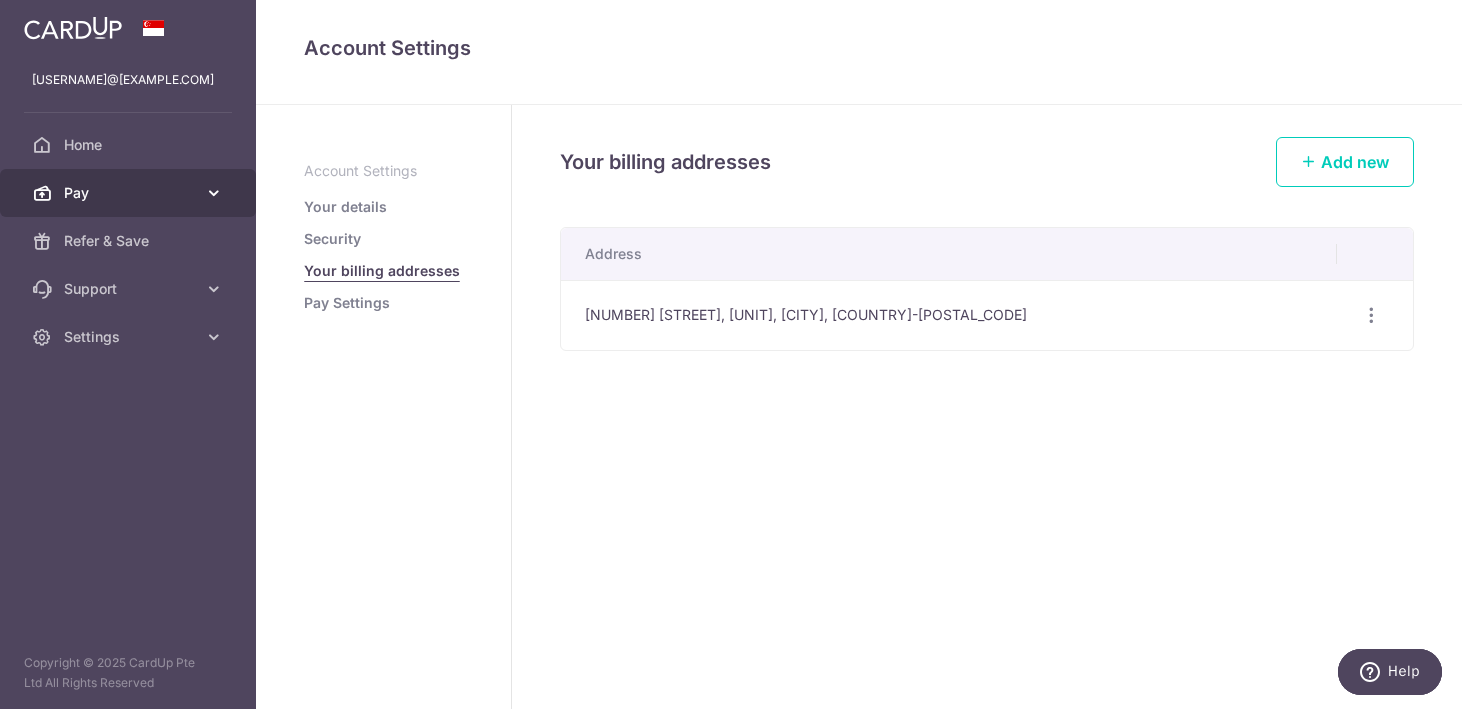 click on "Pay" at bounding box center (130, 193) 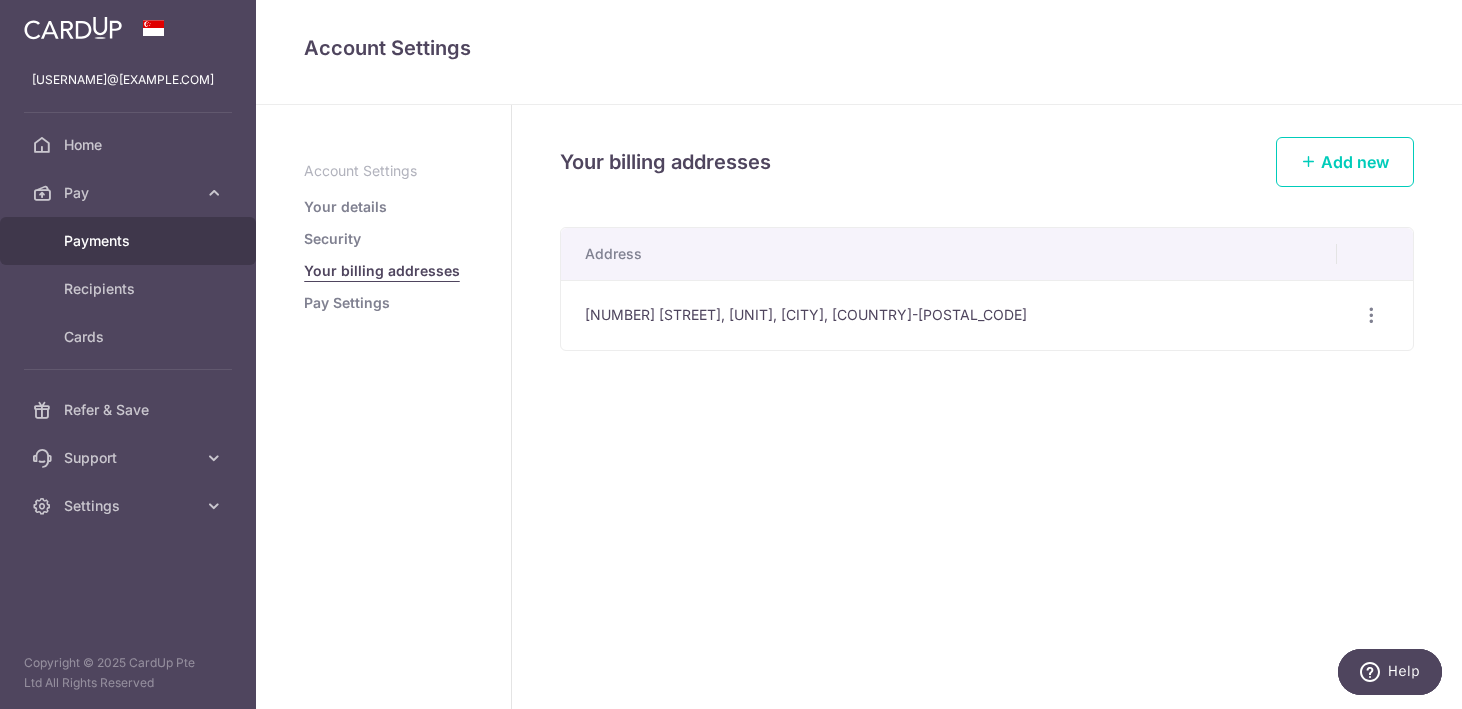 click on "Payments" at bounding box center [128, 241] 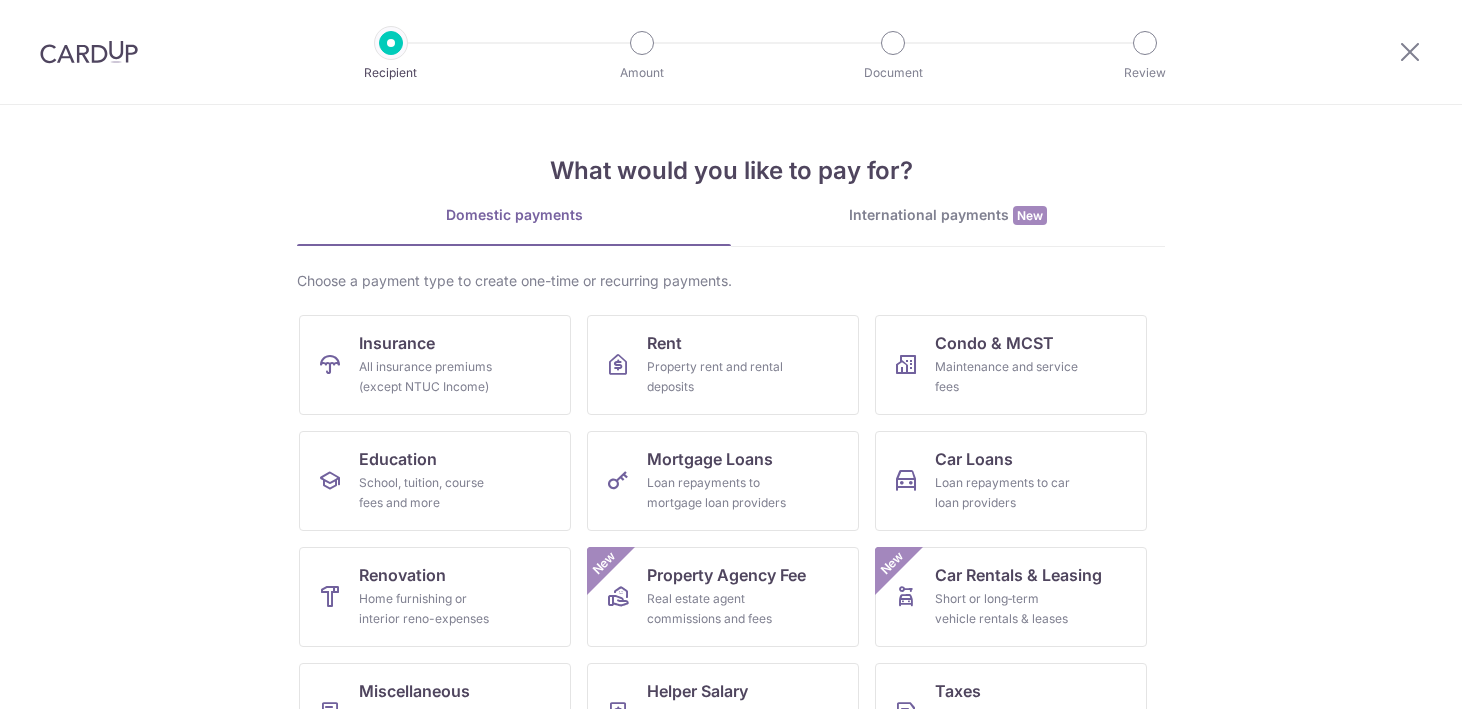 scroll, scrollTop: 0, scrollLeft: 0, axis: both 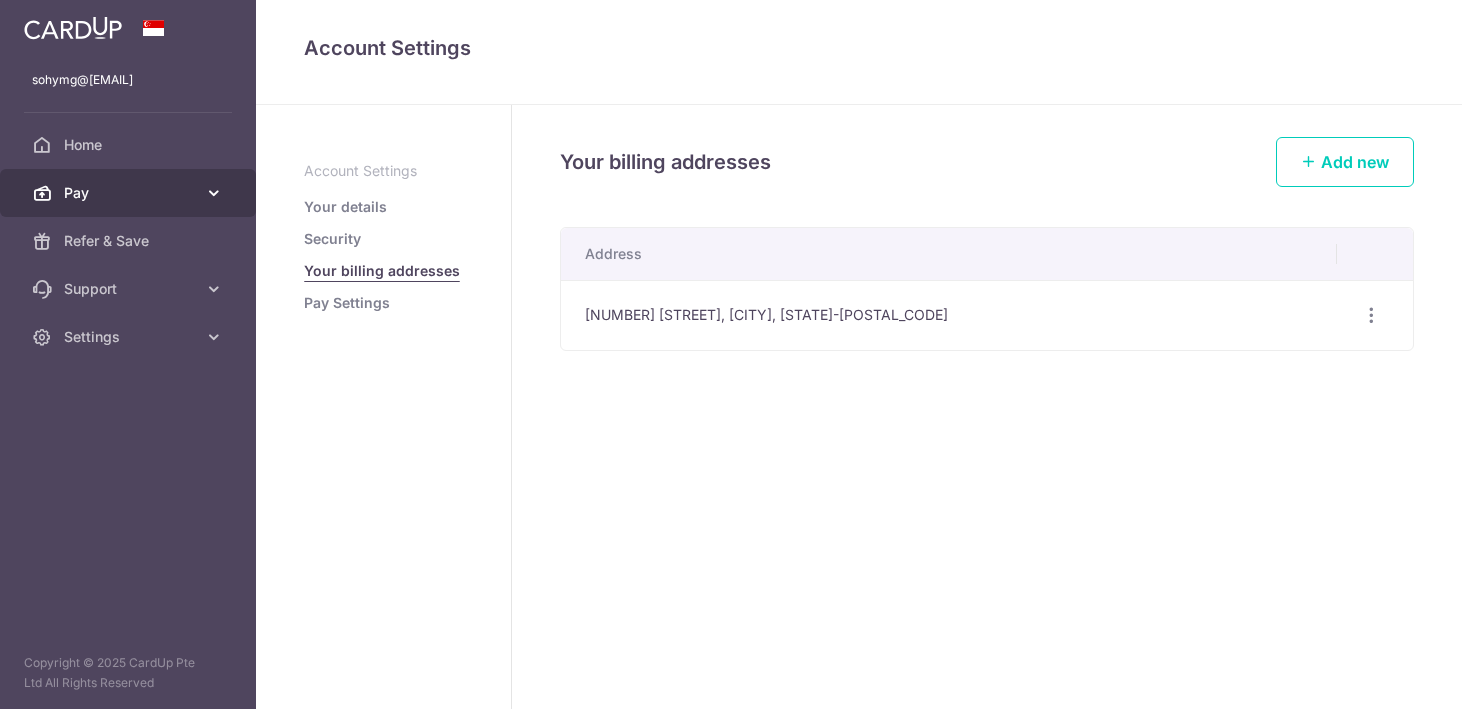click on "Pay" at bounding box center [128, 193] 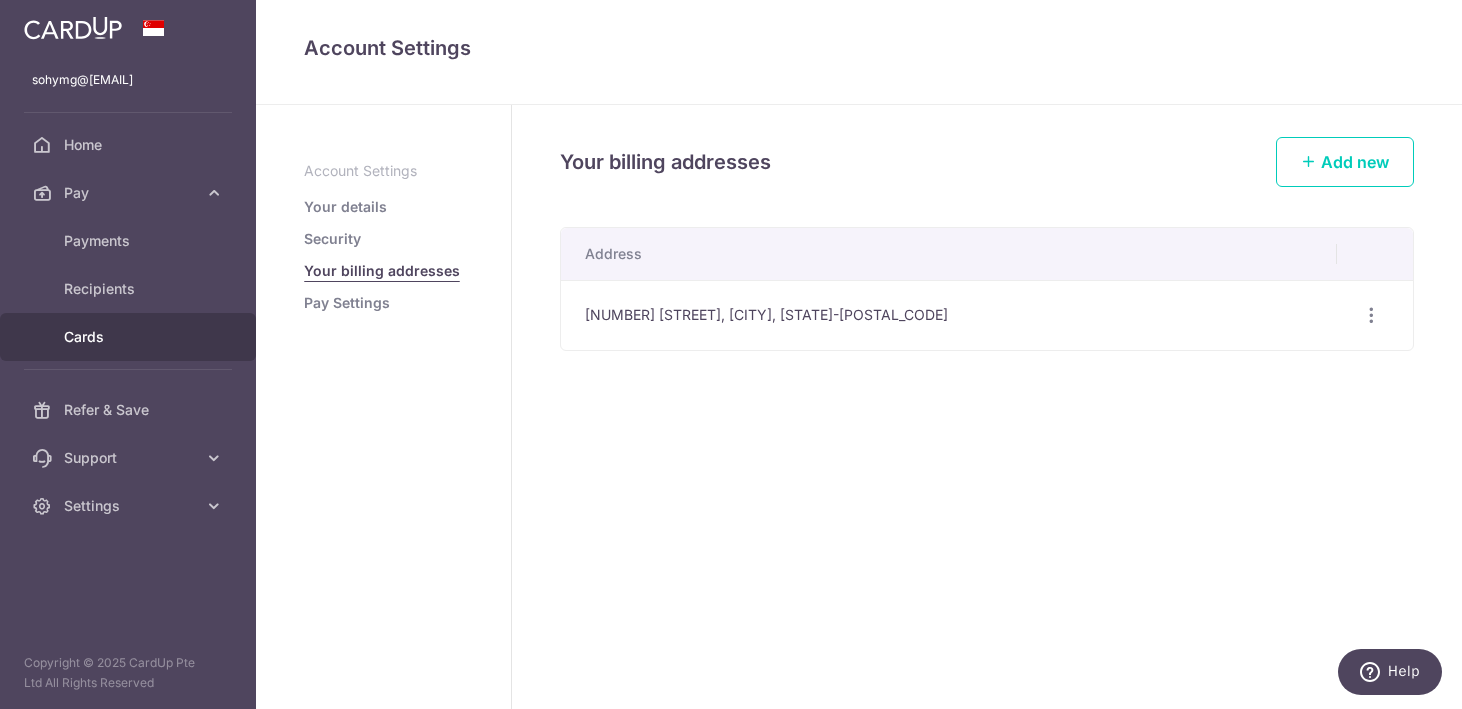 click on "Cards" at bounding box center [130, 337] 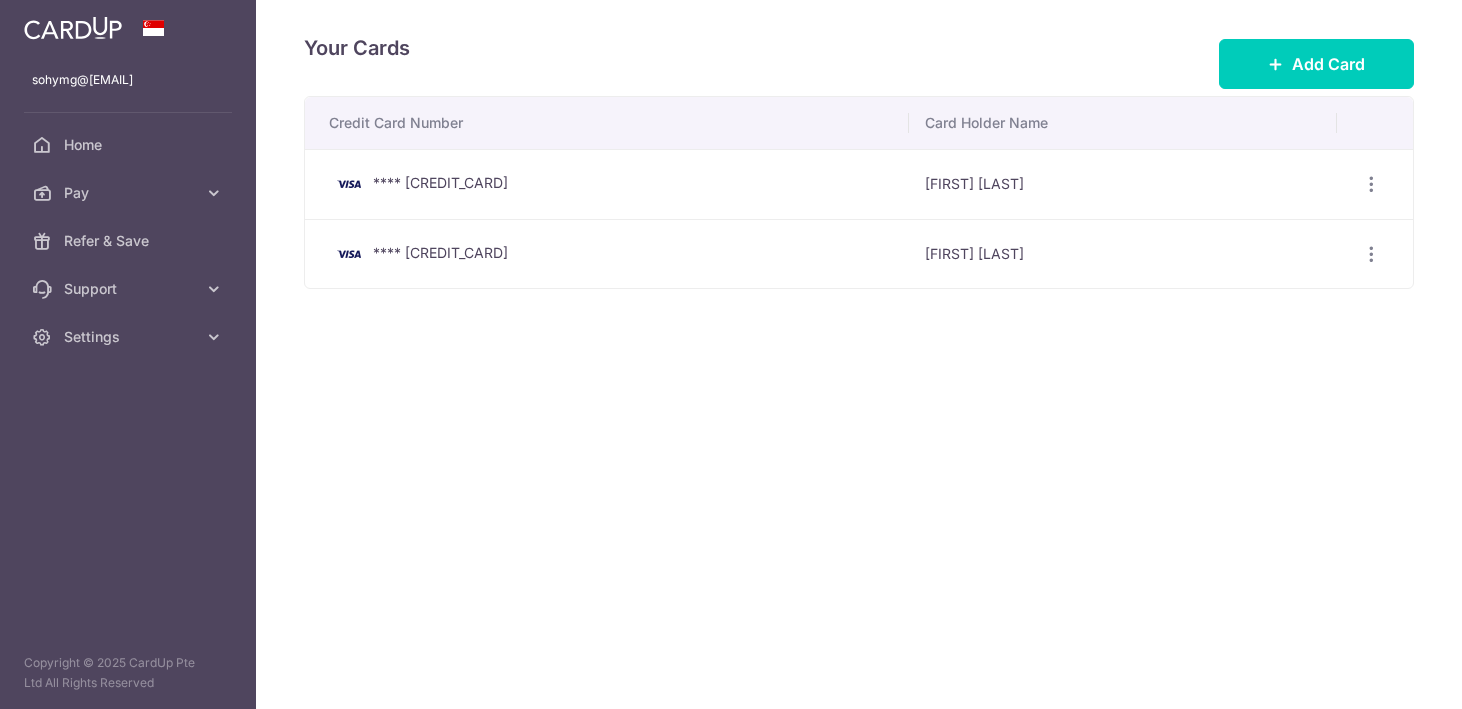scroll, scrollTop: 0, scrollLeft: 0, axis: both 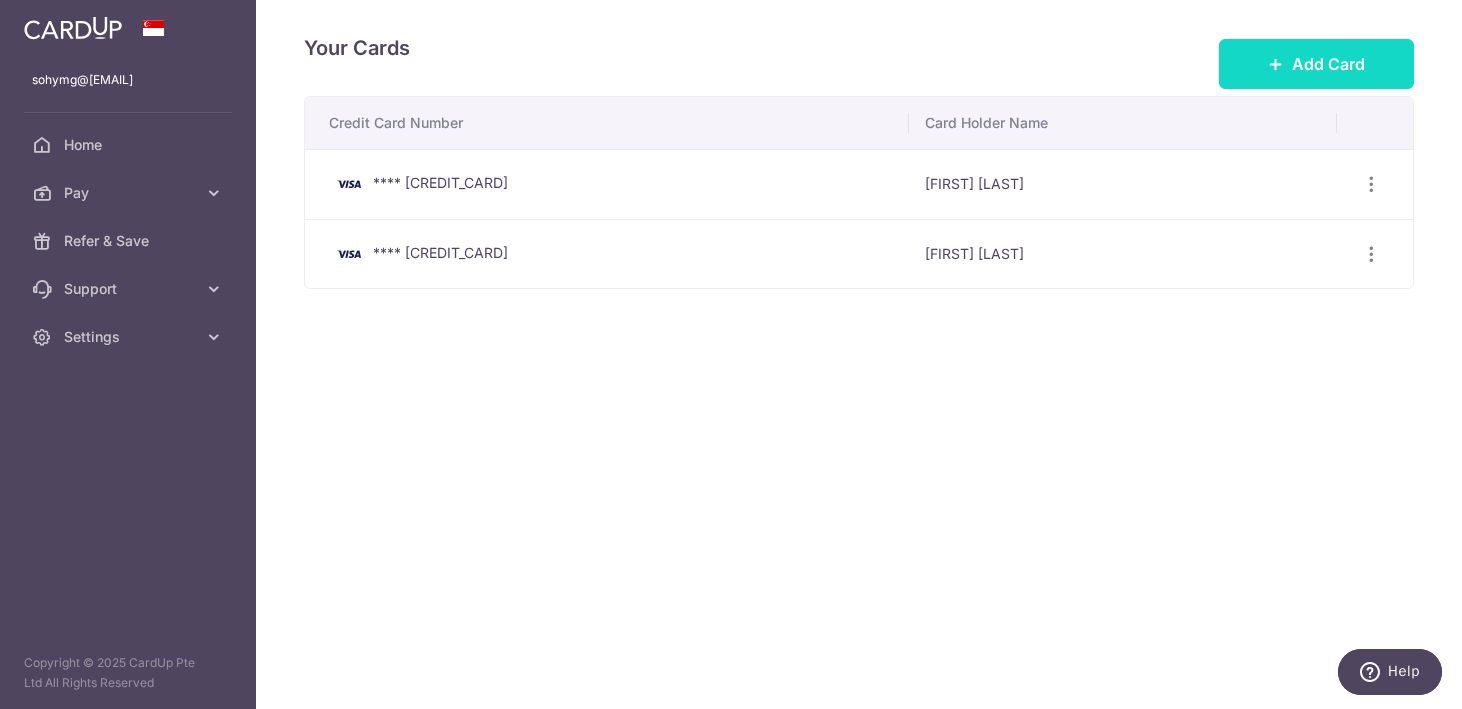 click at bounding box center (1276, 64) 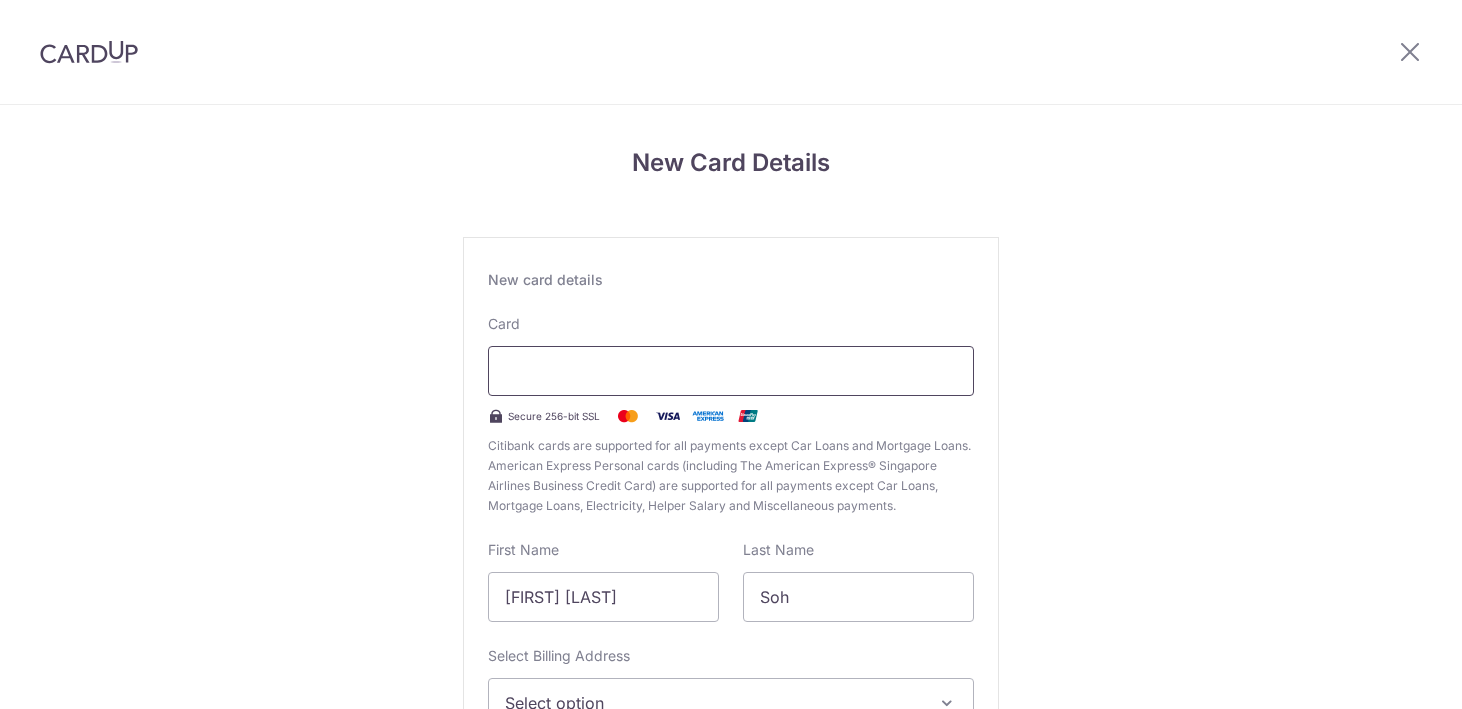 scroll, scrollTop: 0, scrollLeft: 0, axis: both 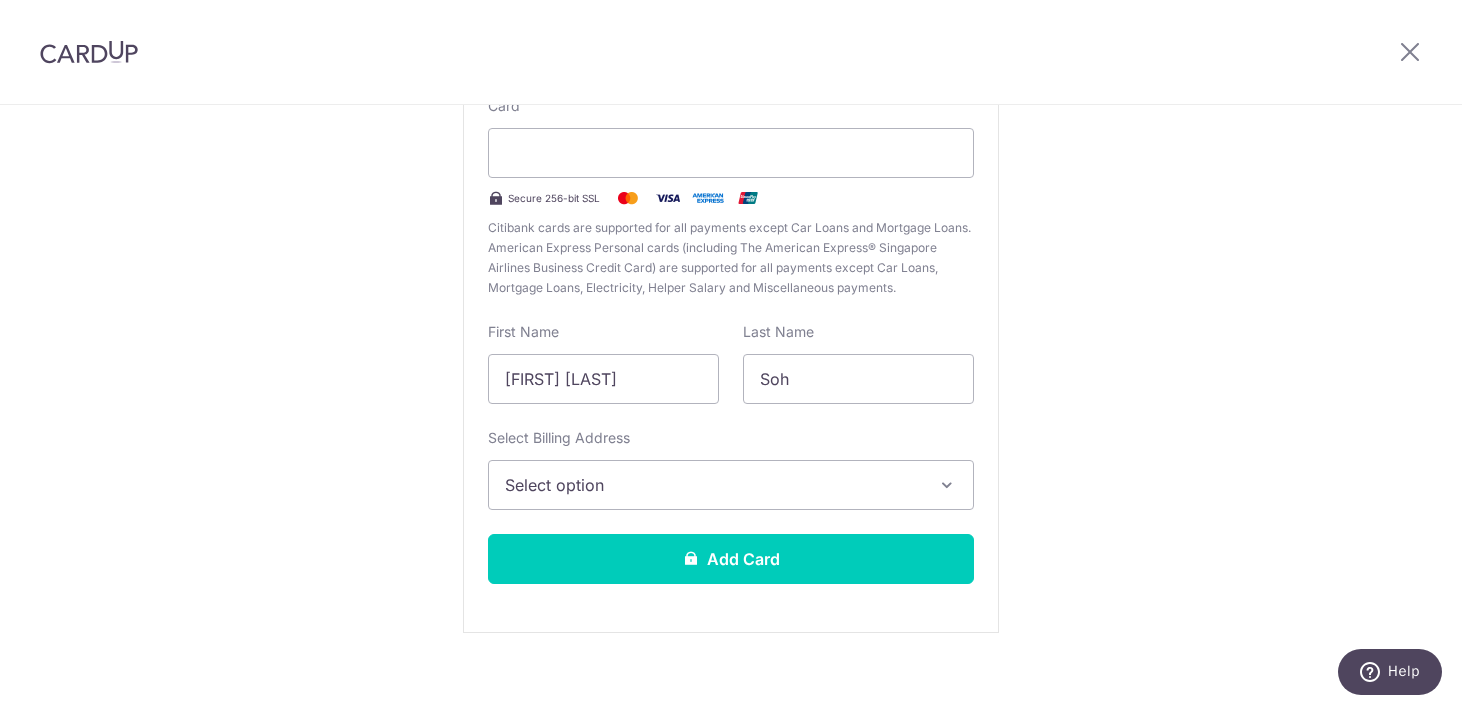 click on "Select option" at bounding box center (713, 485) 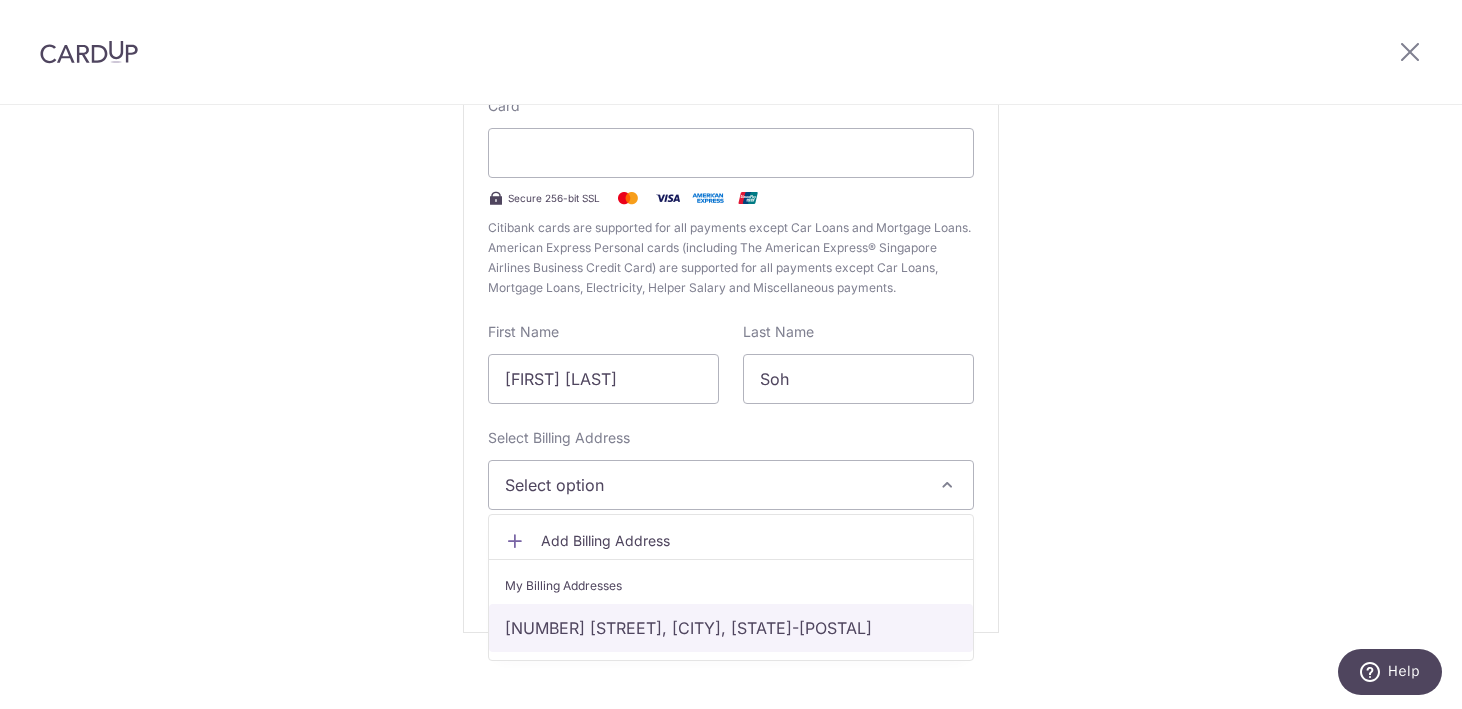 click on "3 Lor 5 Toa Payoh, #11-15, Singapore, Singapore-319459" at bounding box center (731, 628) 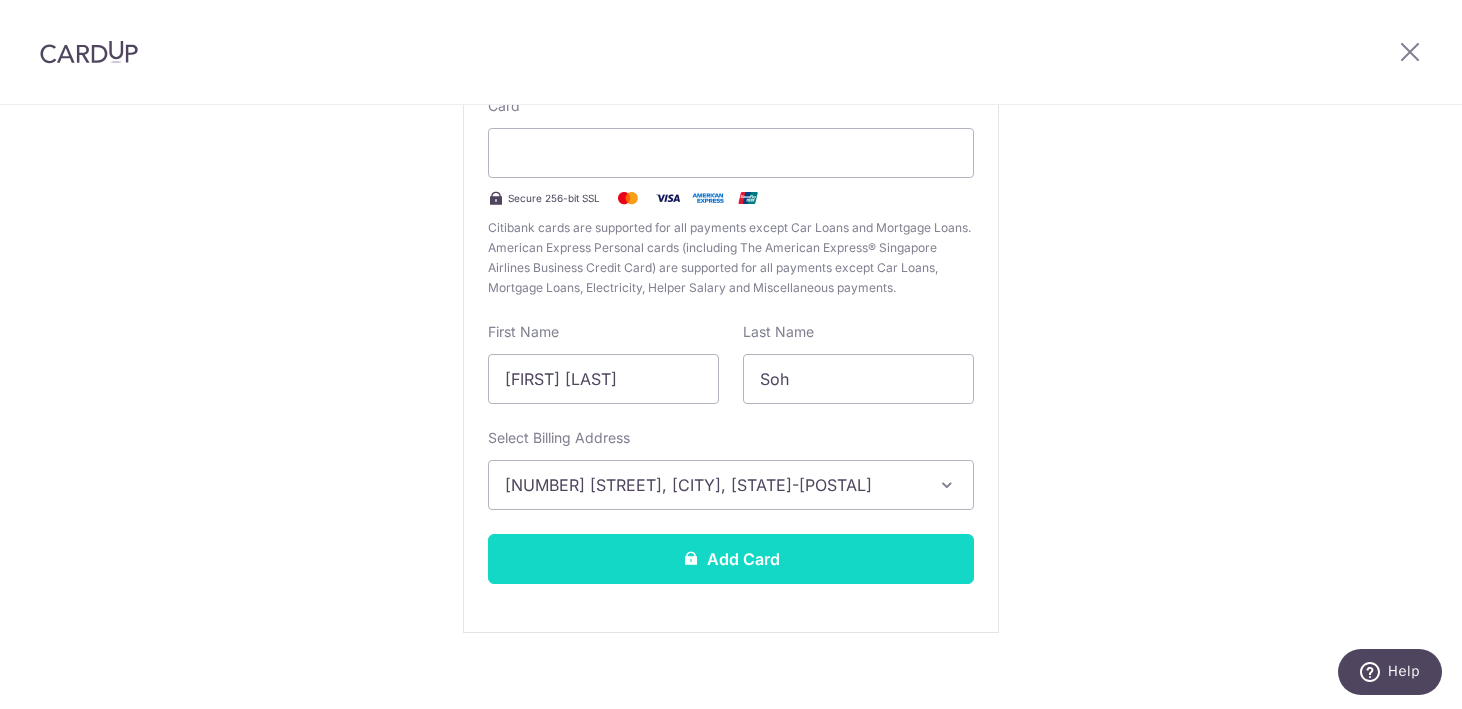 click on "Add Card" at bounding box center [731, 559] 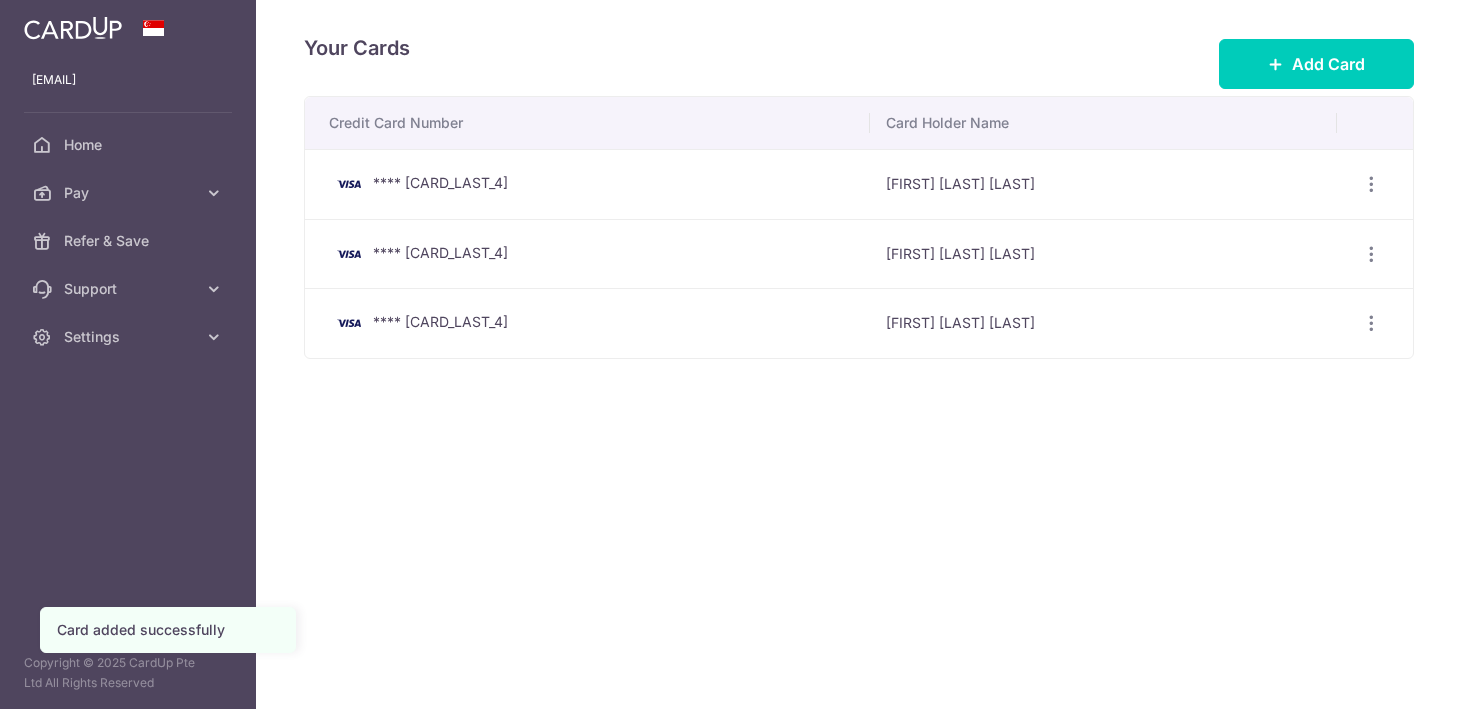 scroll, scrollTop: 0, scrollLeft: 0, axis: both 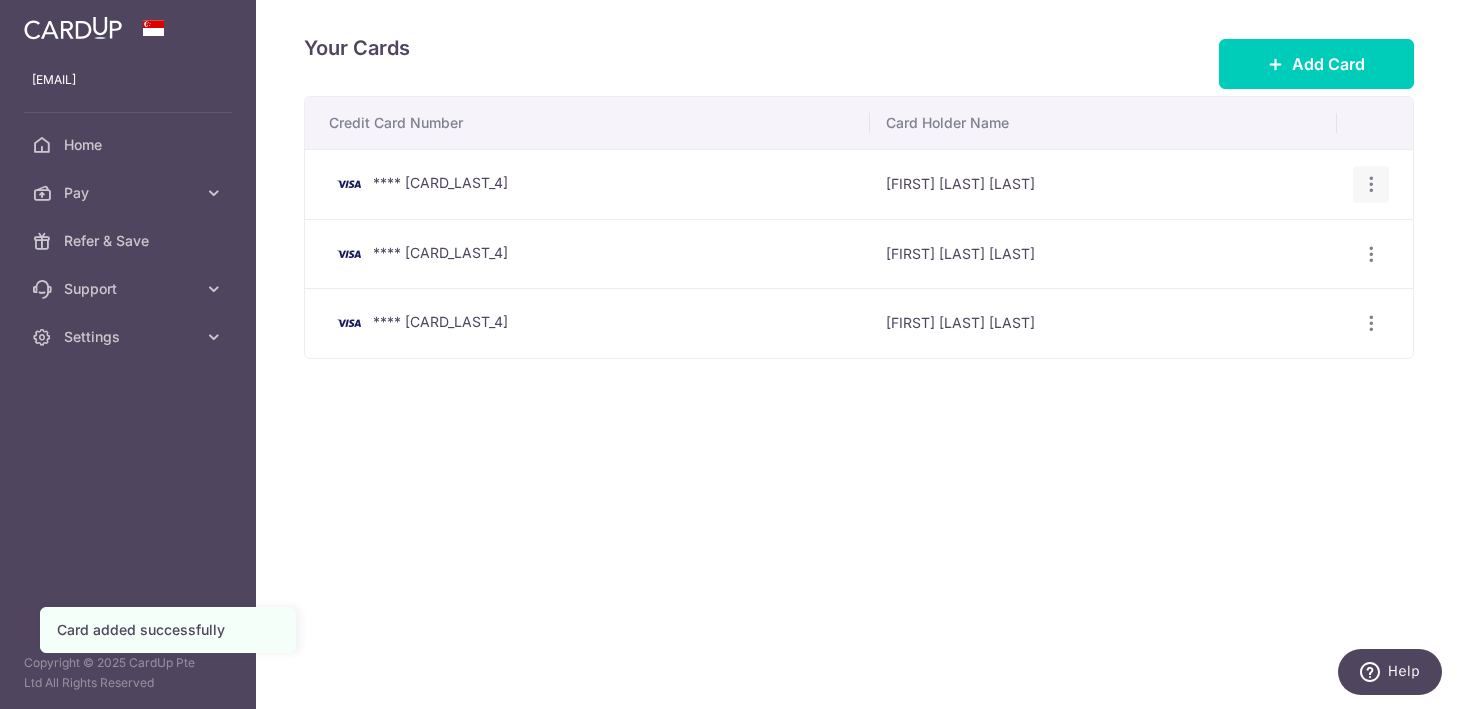 click at bounding box center (1371, 184) 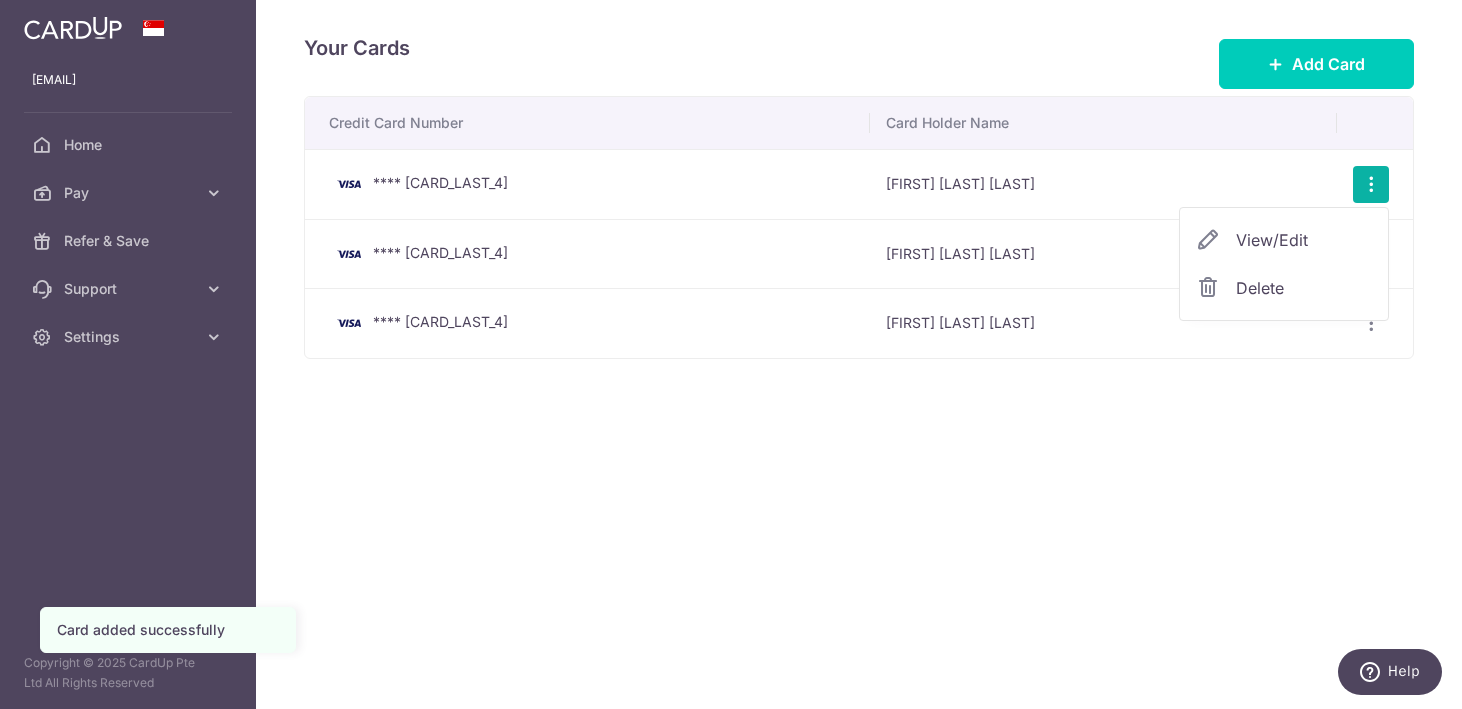 click on "Delete" at bounding box center (1304, 288) 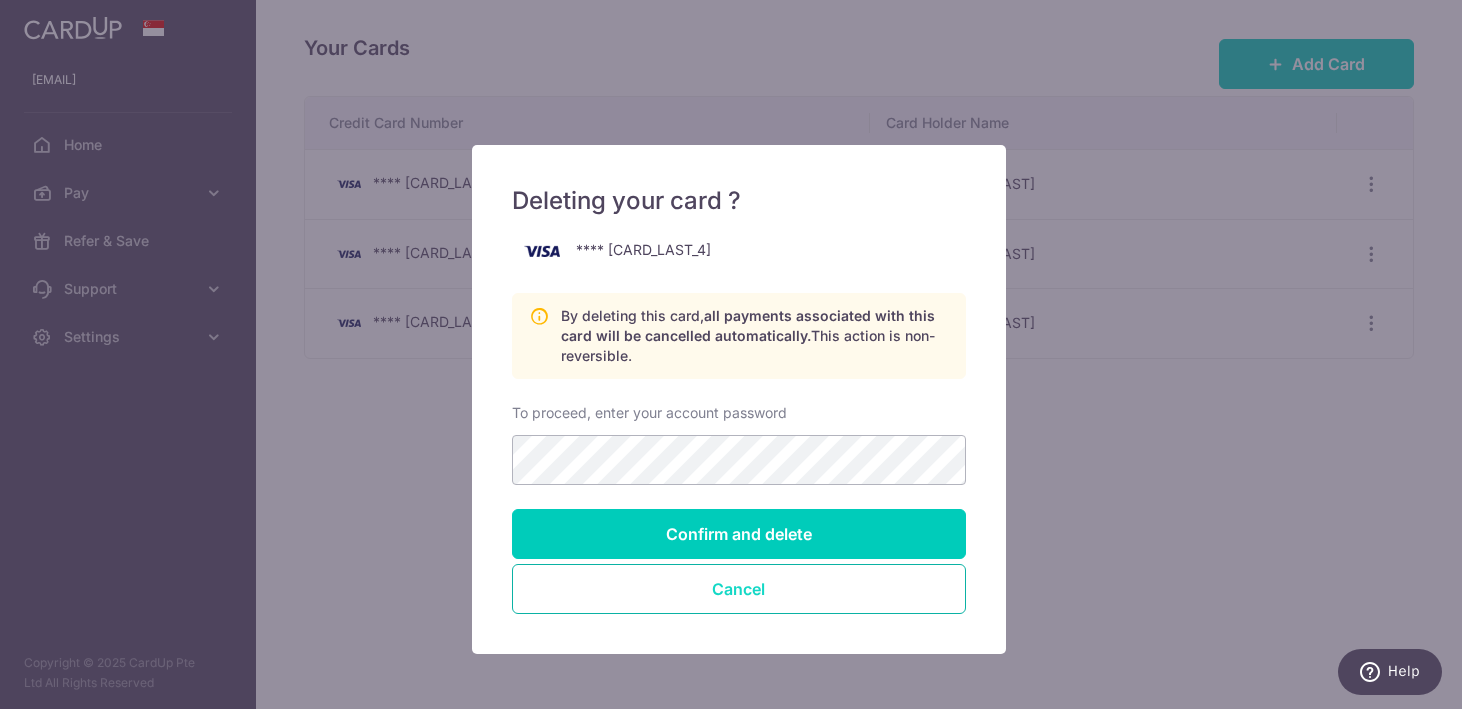 click on "Cancel" at bounding box center (739, 589) 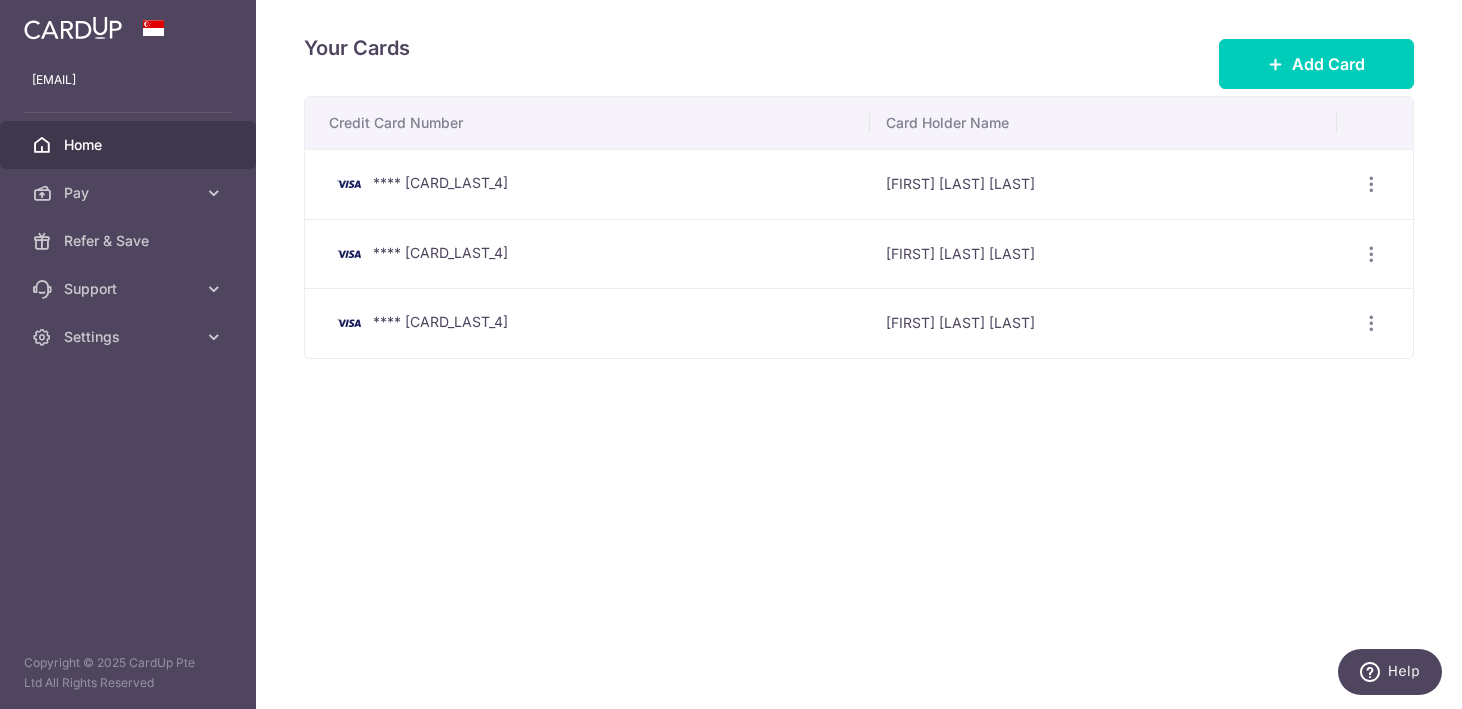 click on "Home" at bounding box center (130, 145) 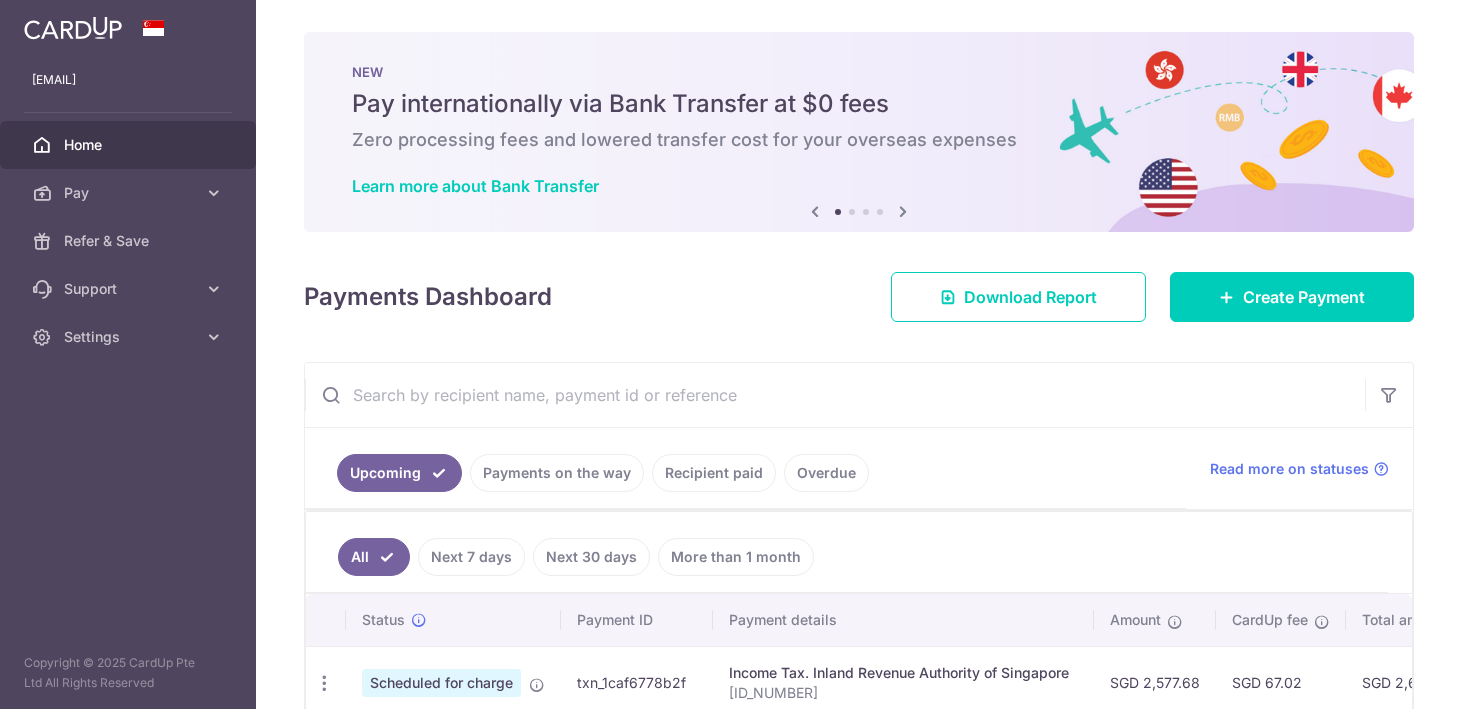 scroll, scrollTop: 0, scrollLeft: 0, axis: both 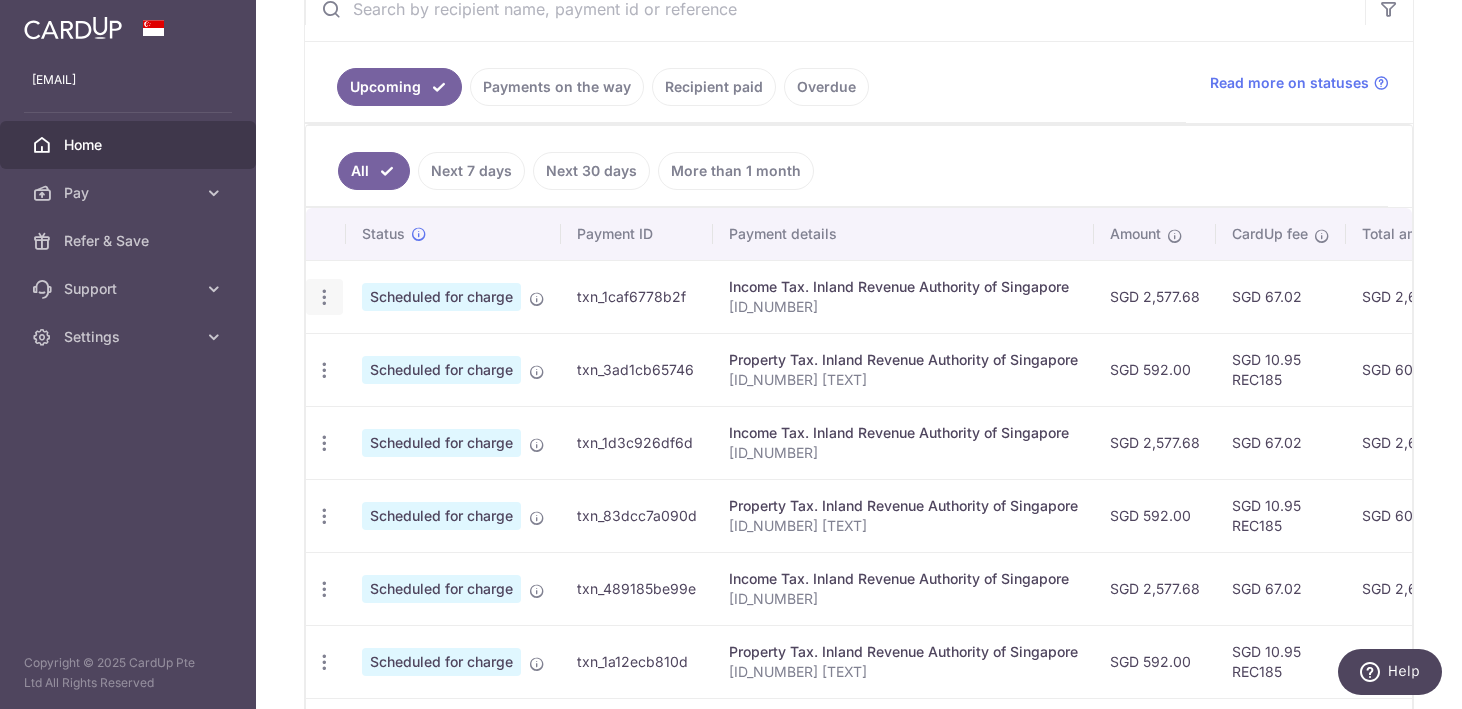 click on "Update payment
Cancel payment" at bounding box center (324, 297) 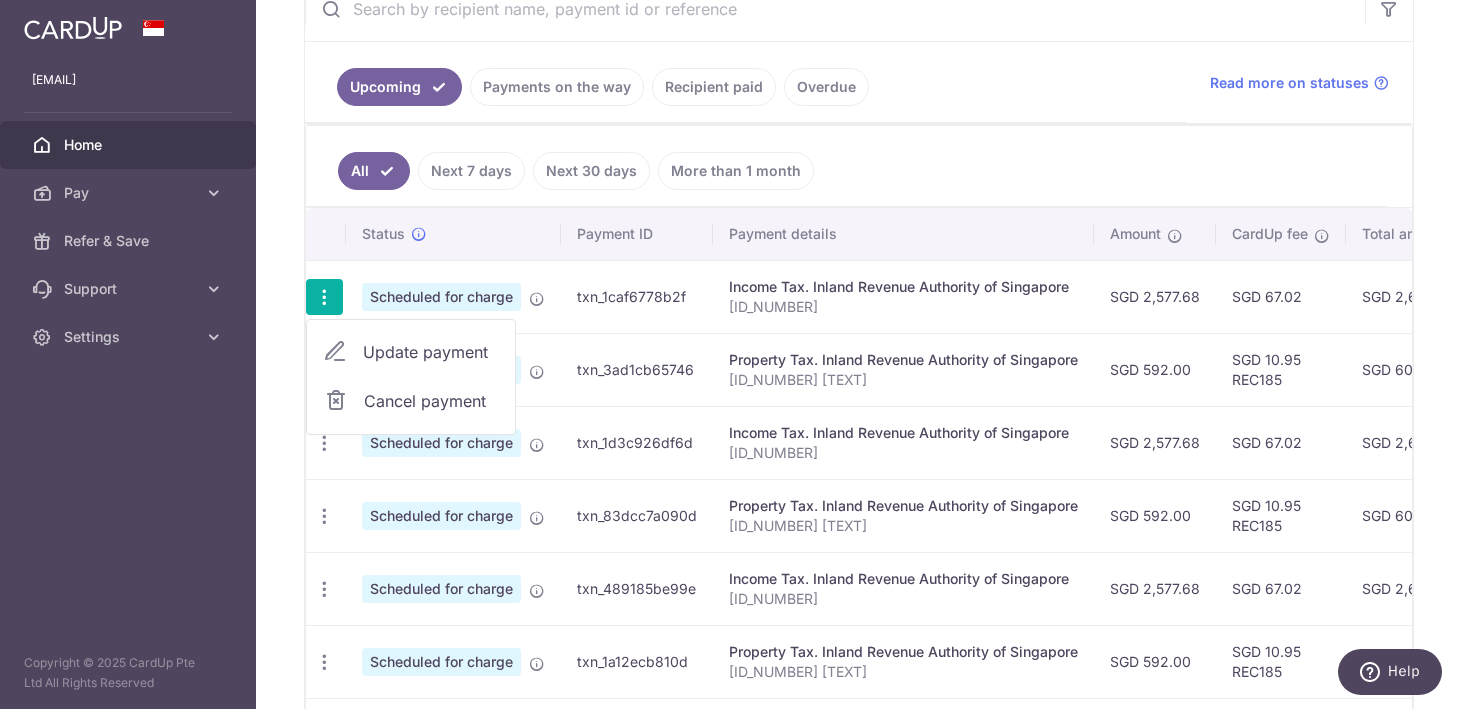 click on "Update payment" at bounding box center (431, 352) 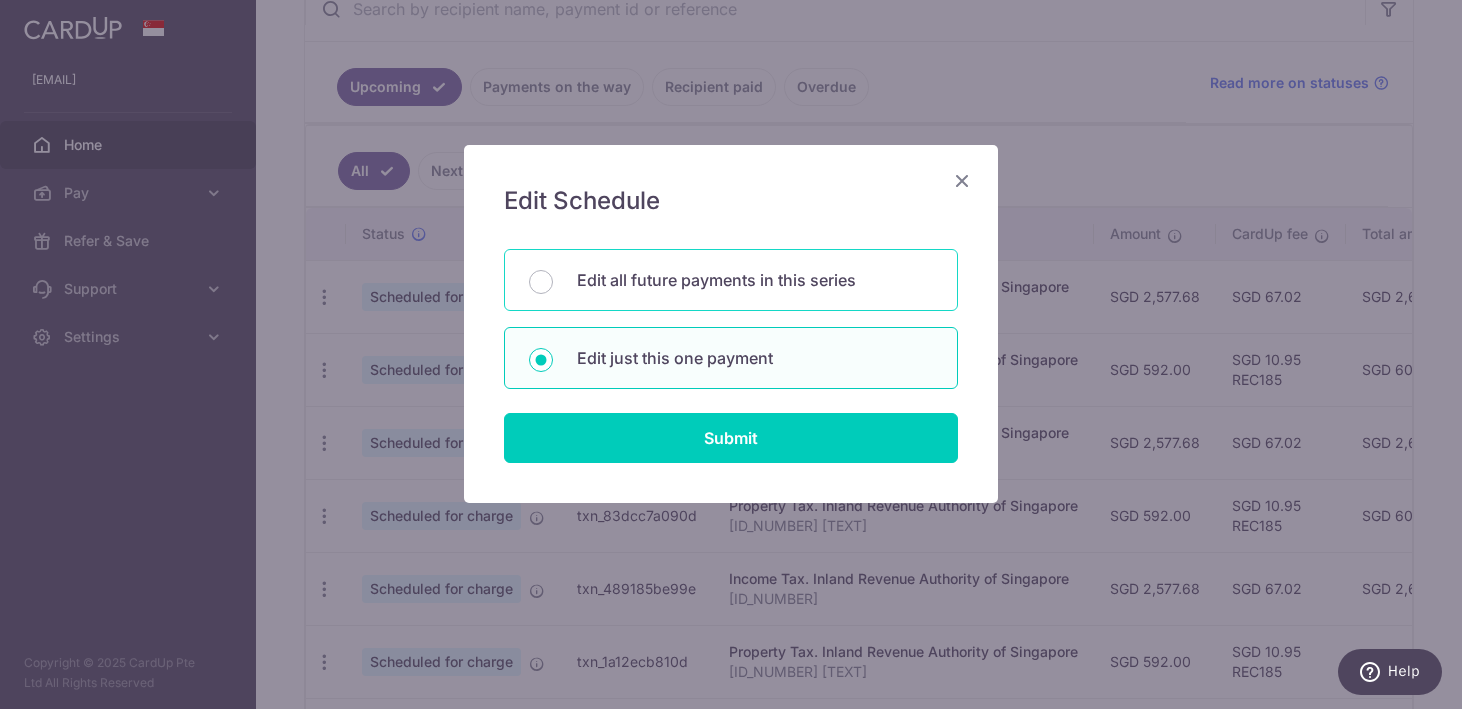click on "Edit all future payments in this series" at bounding box center [755, 280] 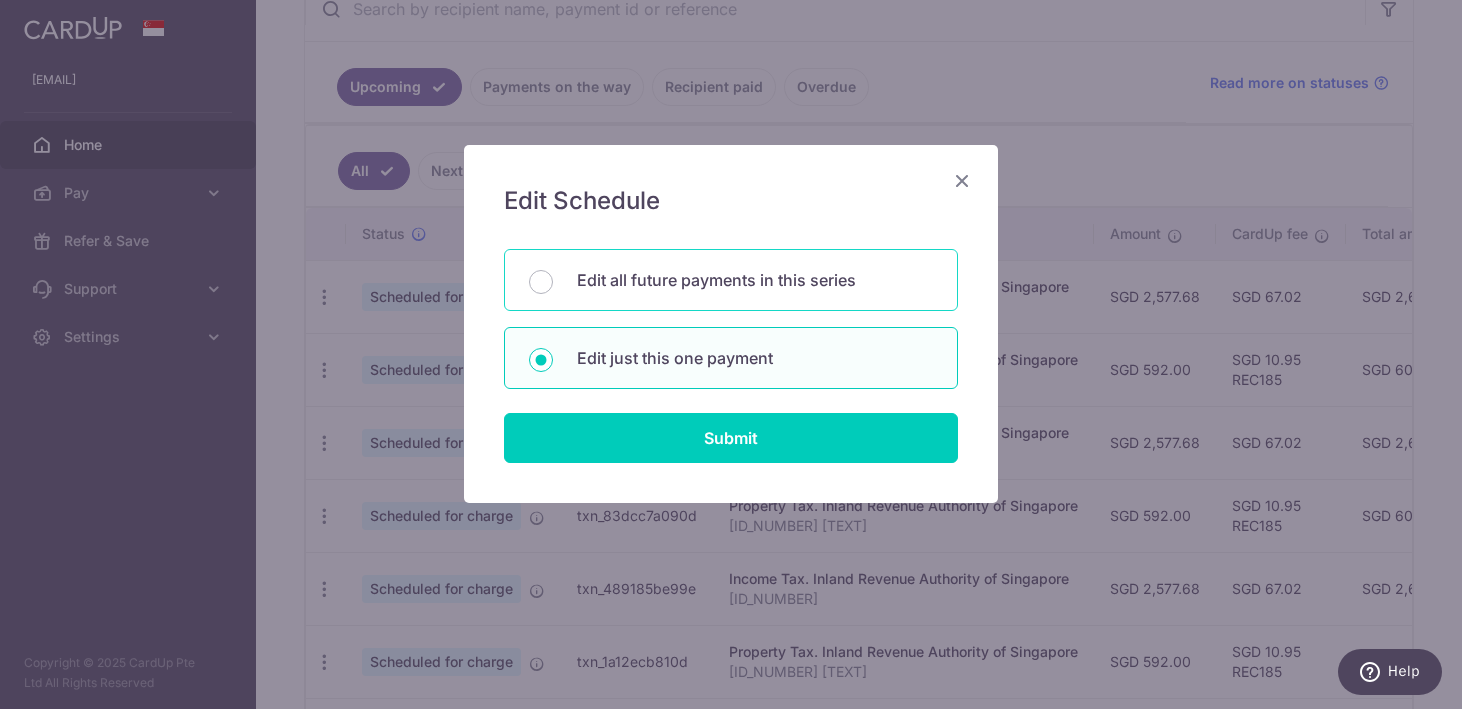 click on "Edit all future payments in this series" at bounding box center (541, 282) 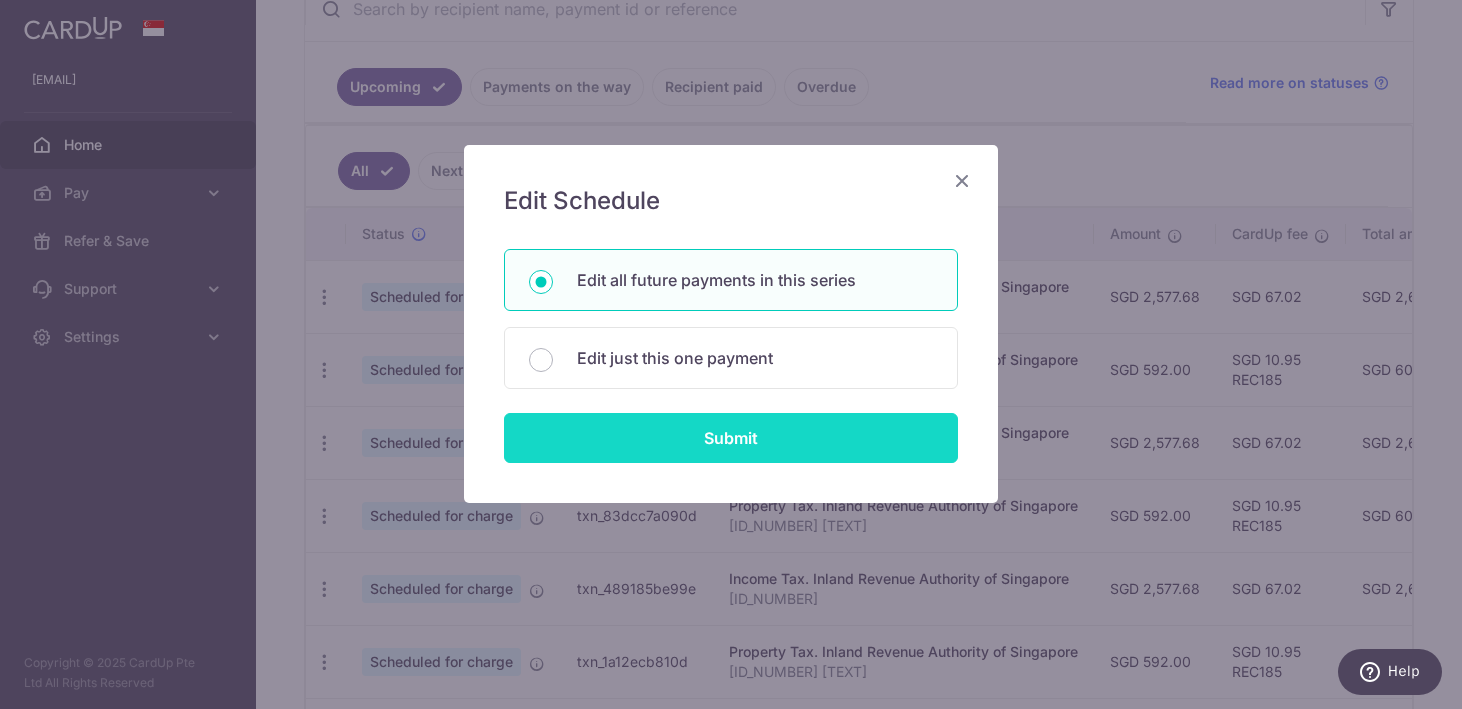 click on "Submit" at bounding box center (731, 438) 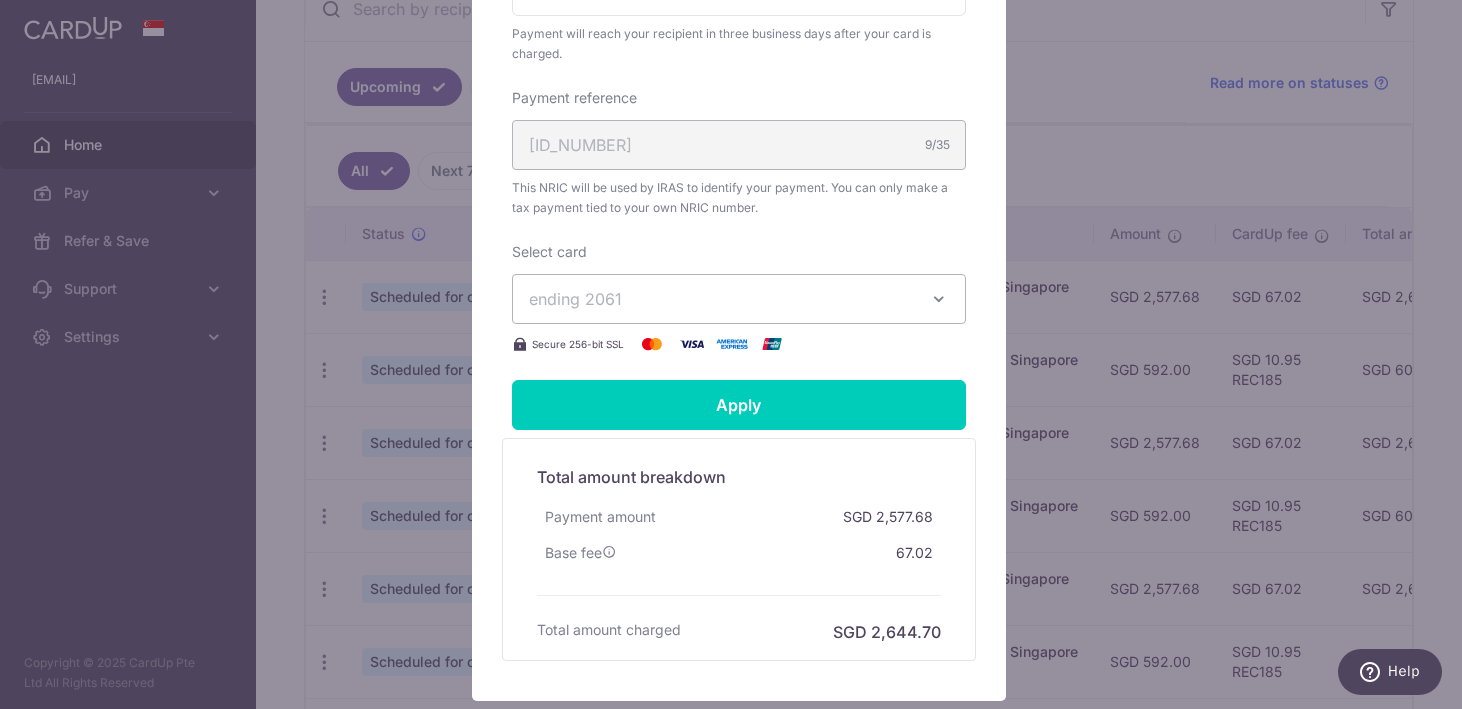 scroll, scrollTop: 626, scrollLeft: 0, axis: vertical 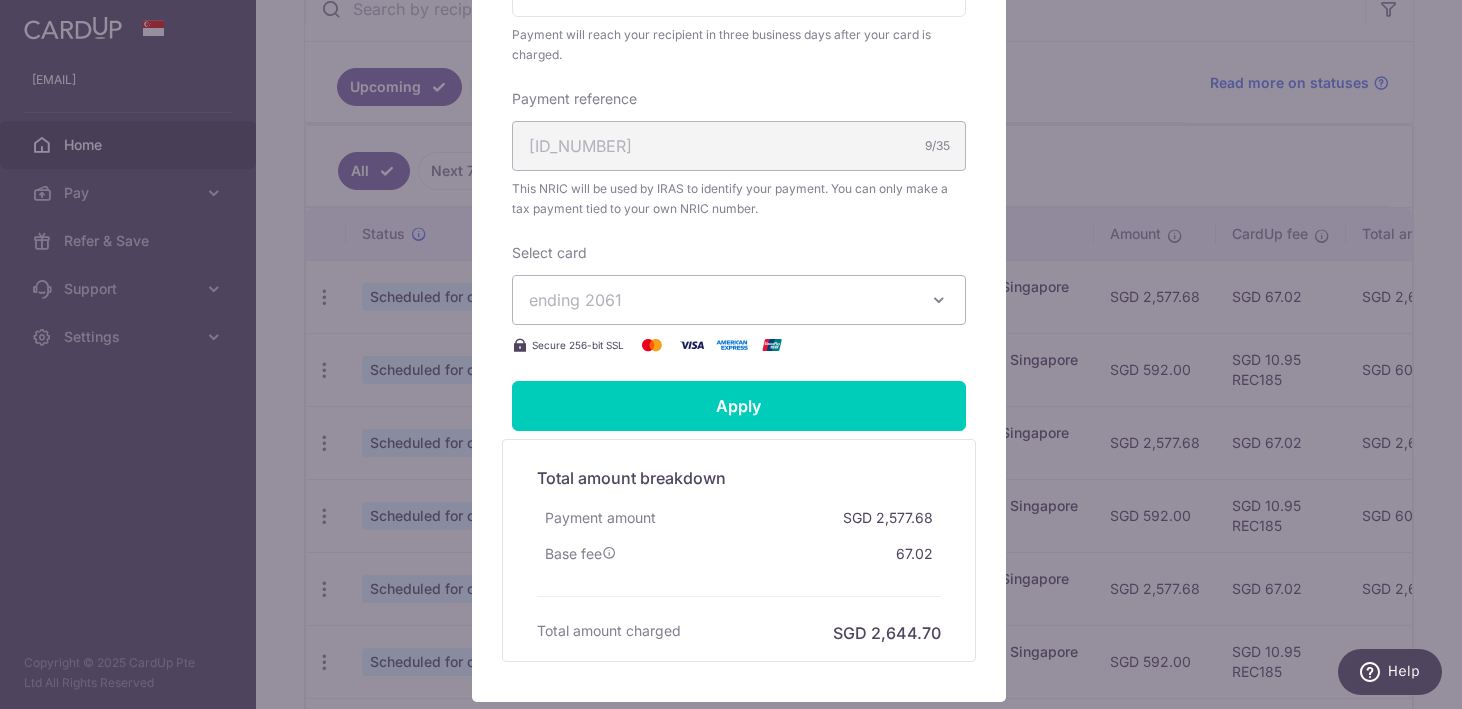 click on "ending 2061" at bounding box center (739, 300) 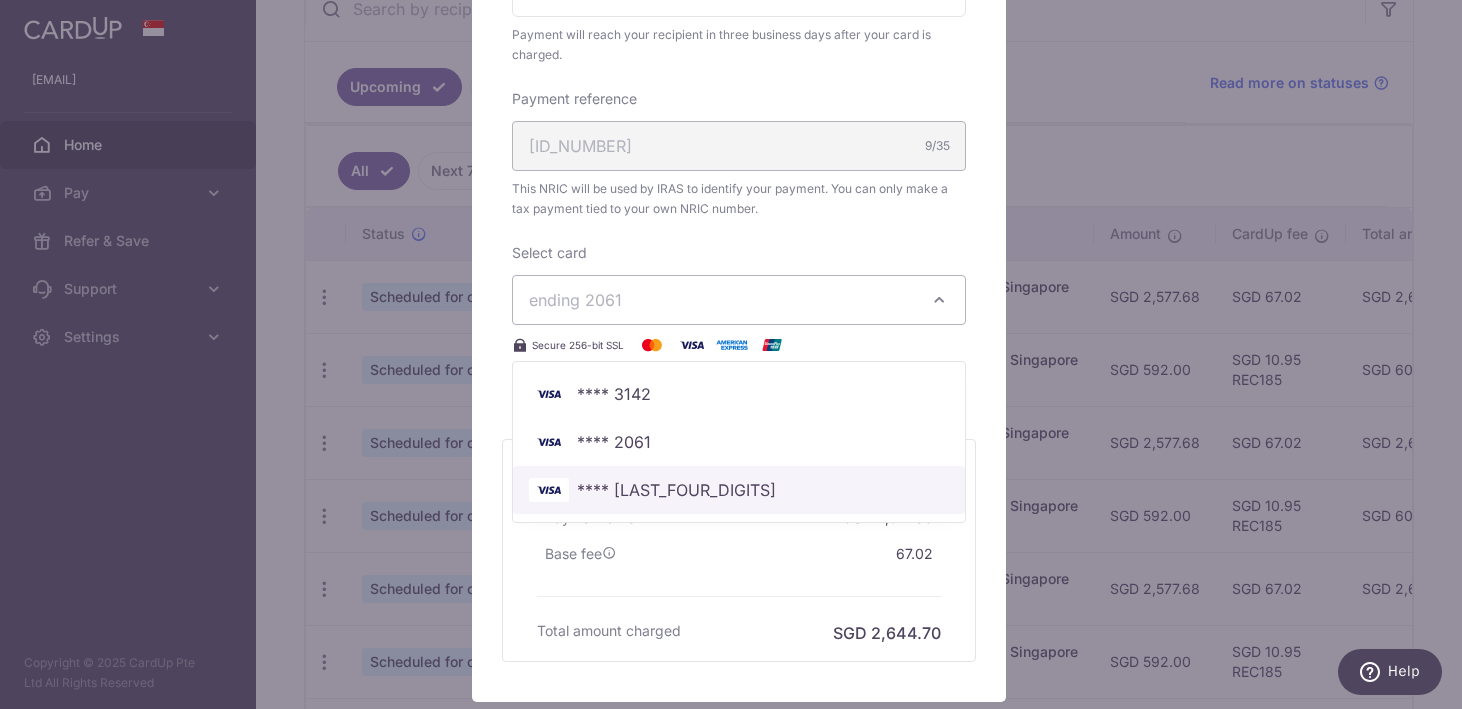 click on "**** [LAST_FOUR_DIGITS]" at bounding box center [739, 490] 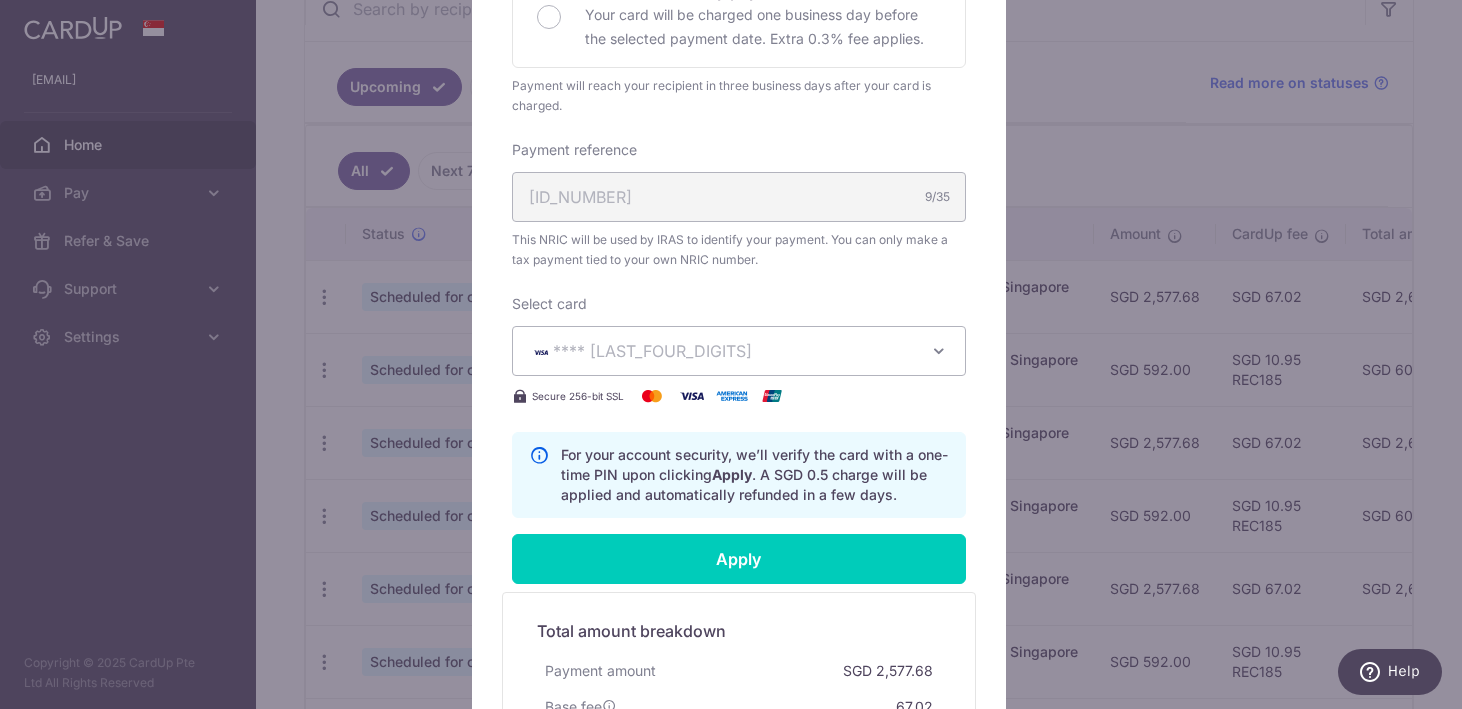scroll, scrollTop: 849, scrollLeft: 0, axis: vertical 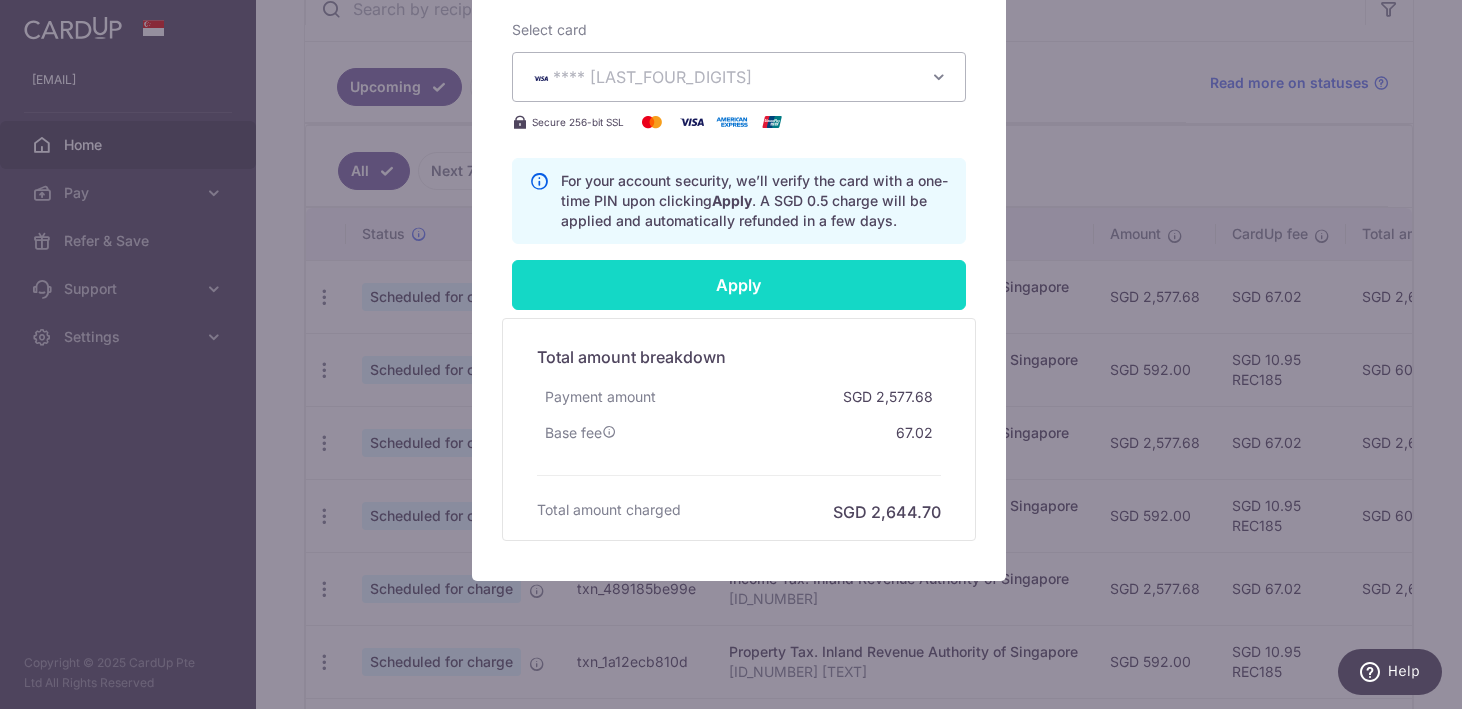 click on "Apply" at bounding box center [739, 285] 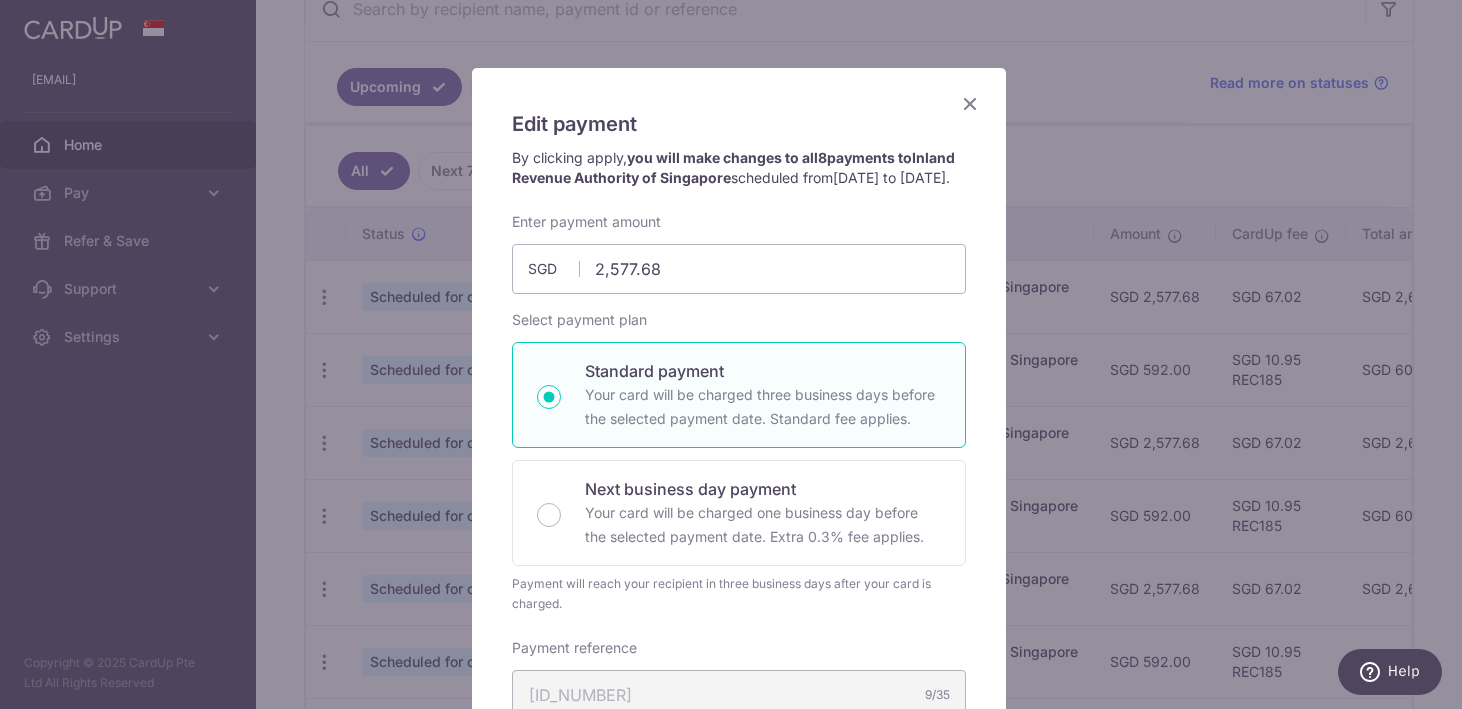 scroll, scrollTop: 0, scrollLeft: 0, axis: both 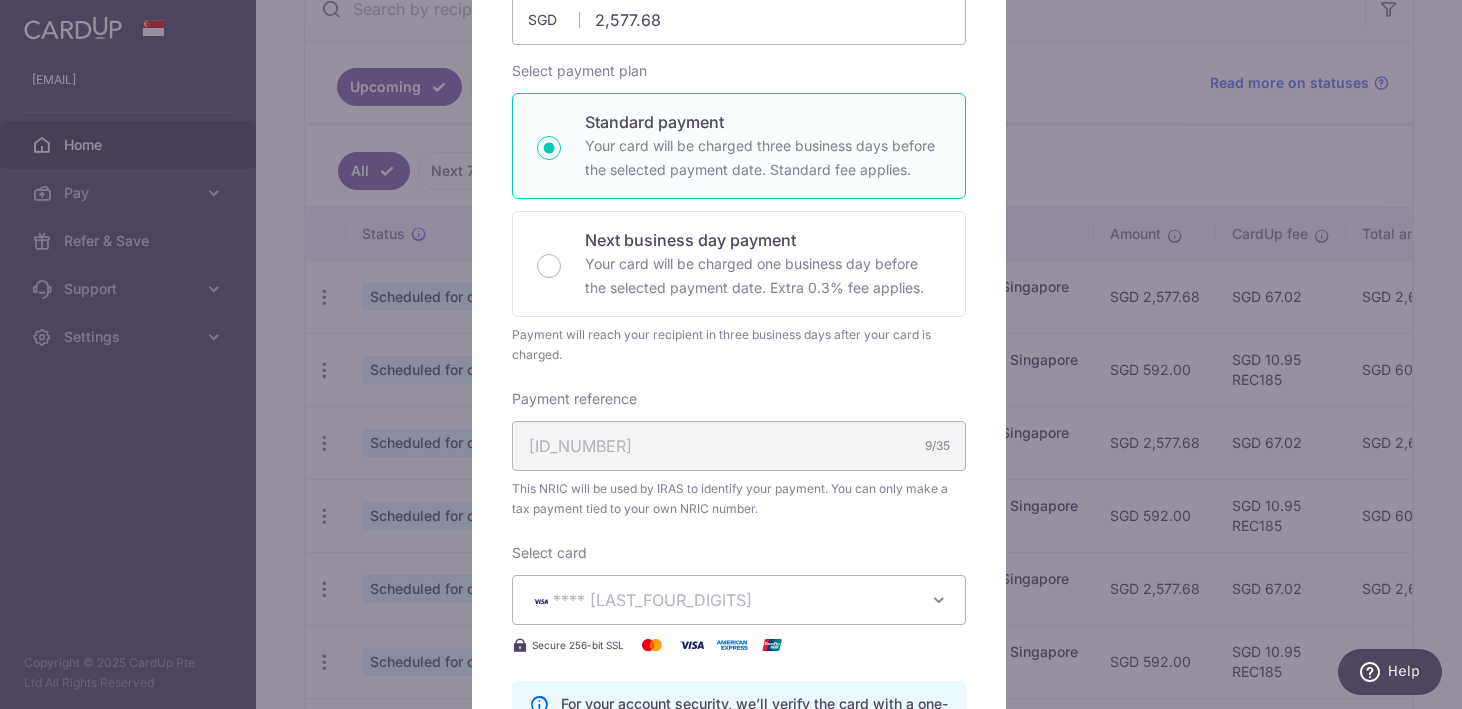 type on "Successfully Applied" 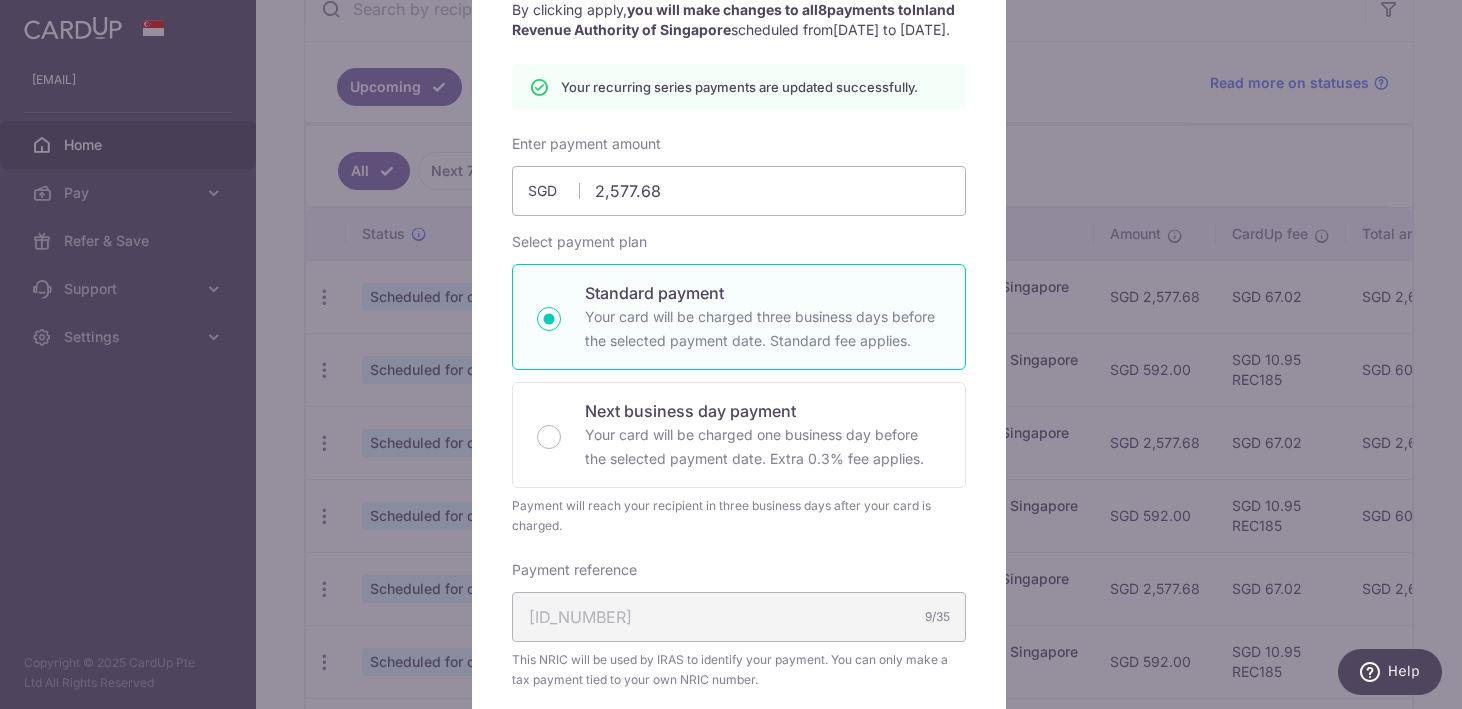scroll, scrollTop: 73, scrollLeft: 0, axis: vertical 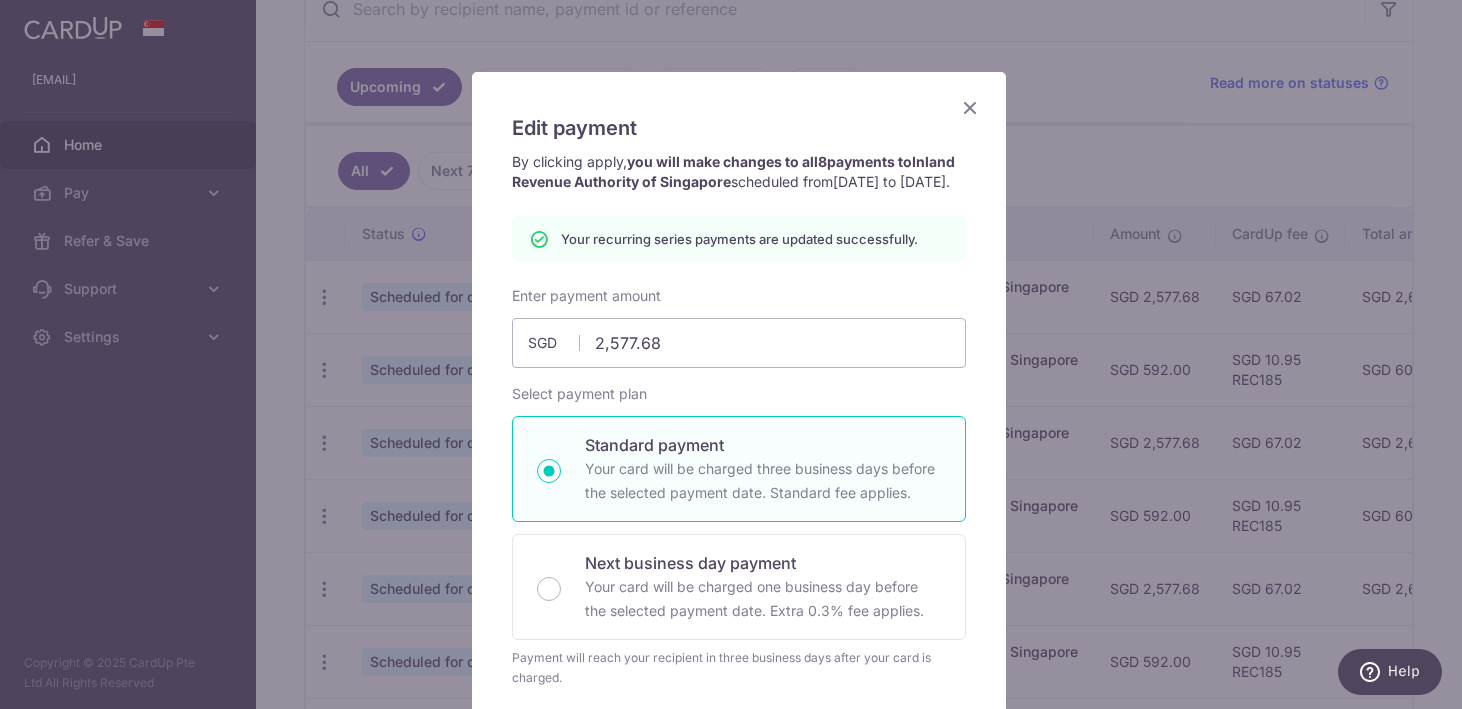 click at bounding box center (970, 107) 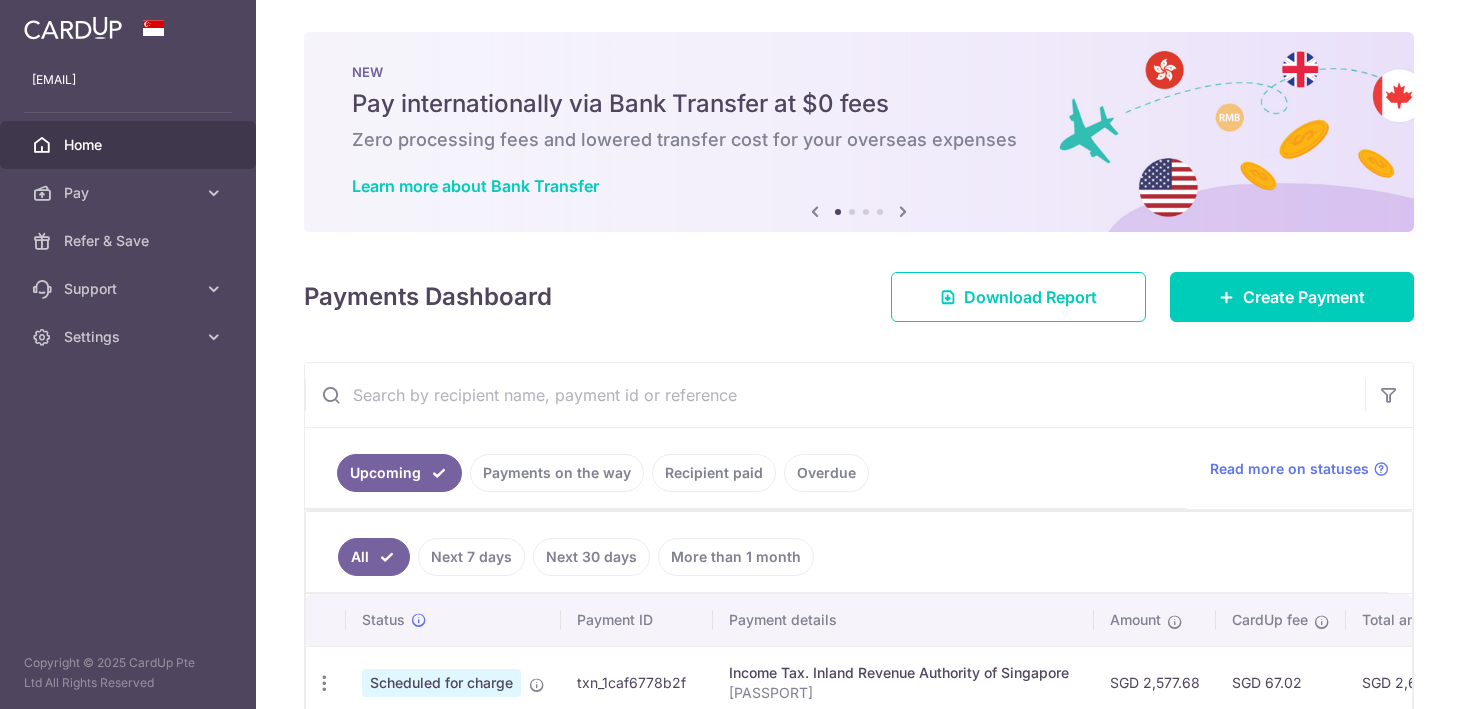 scroll, scrollTop: 0, scrollLeft: 0, axis: both 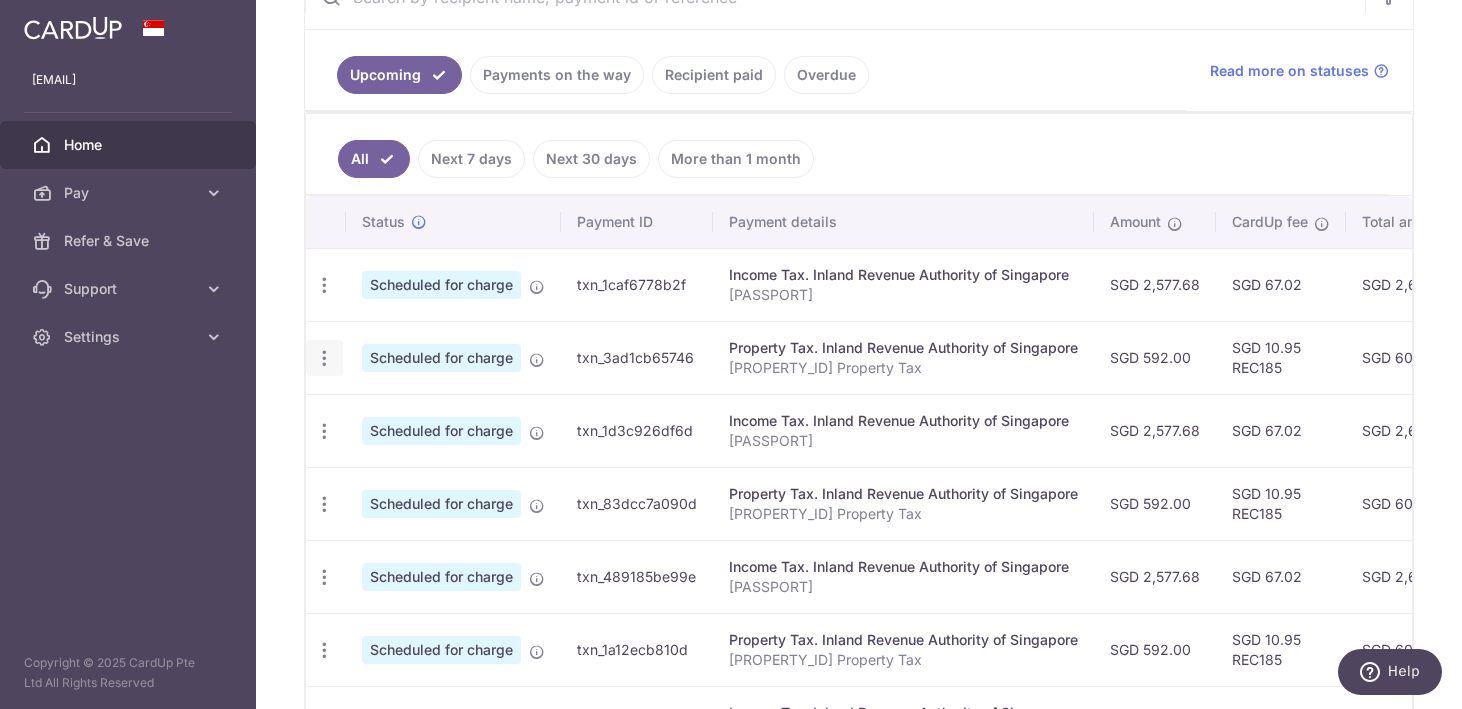 click at bounding box center (324, 285) 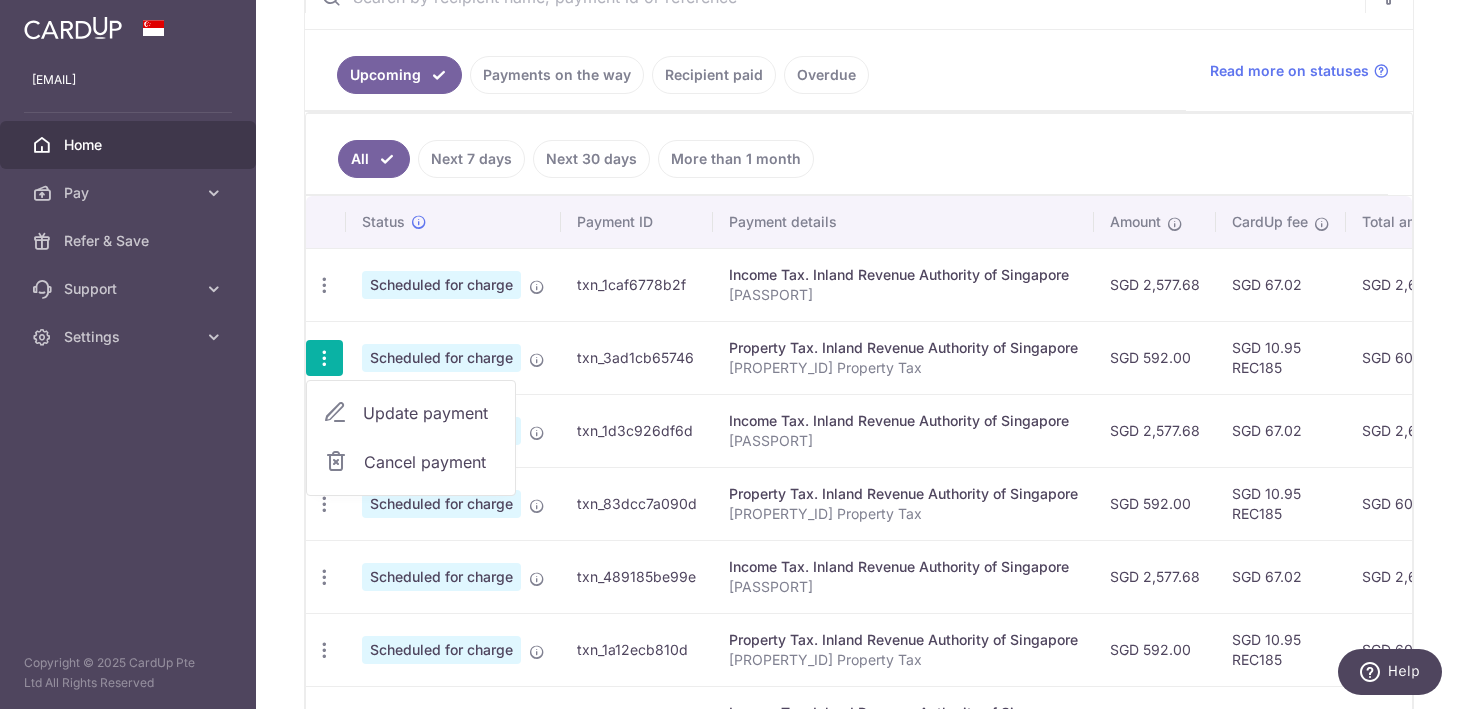 click on "Update payment" at bounding box center (431, 413) 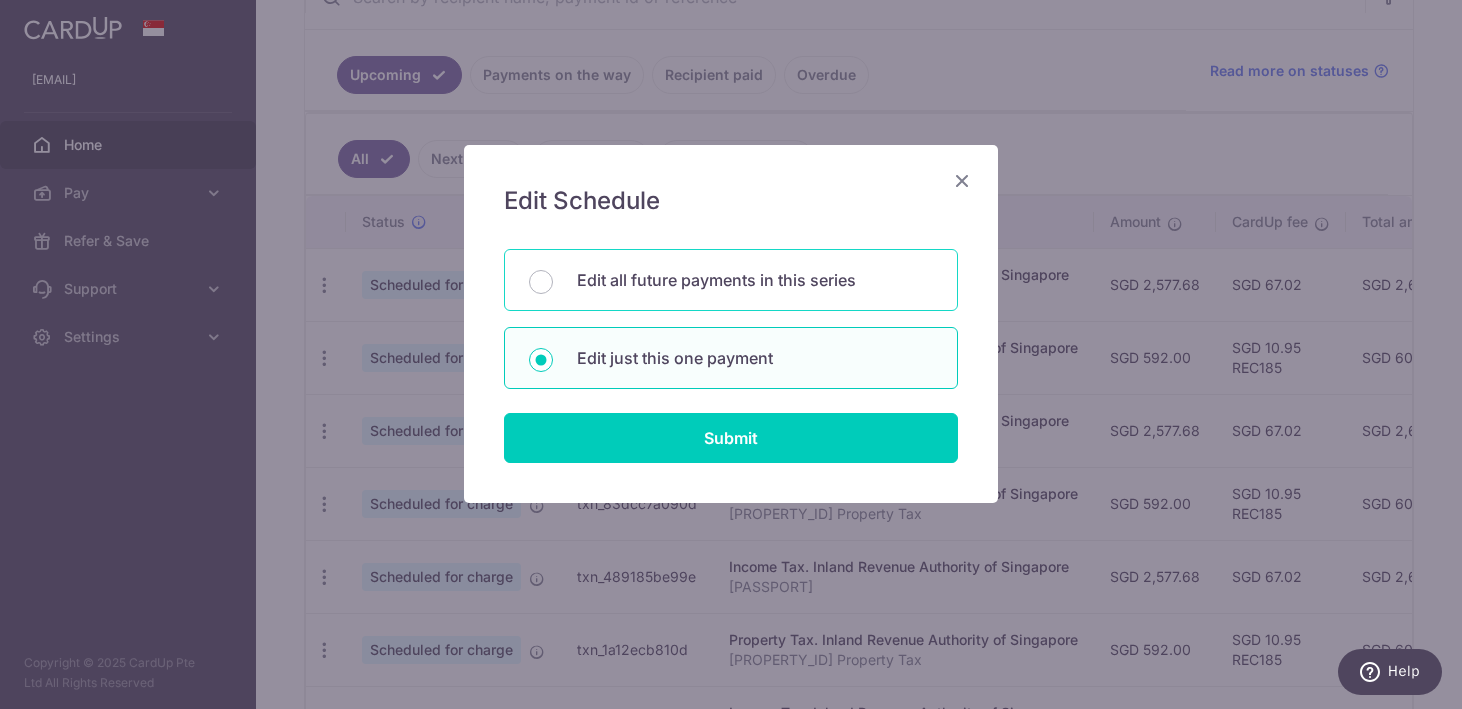 click on "Edit all future payments in this series" at bounding box center (731, 280) 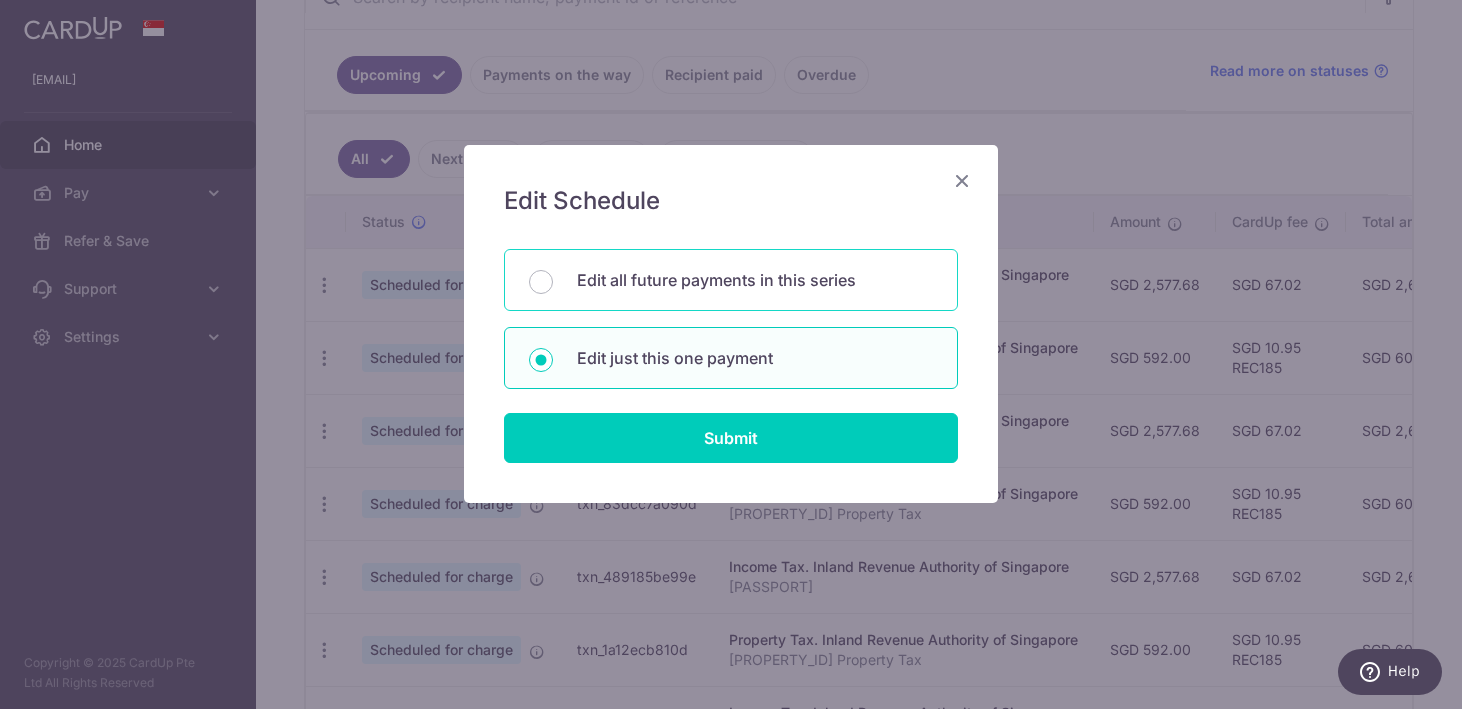 radio on "true" 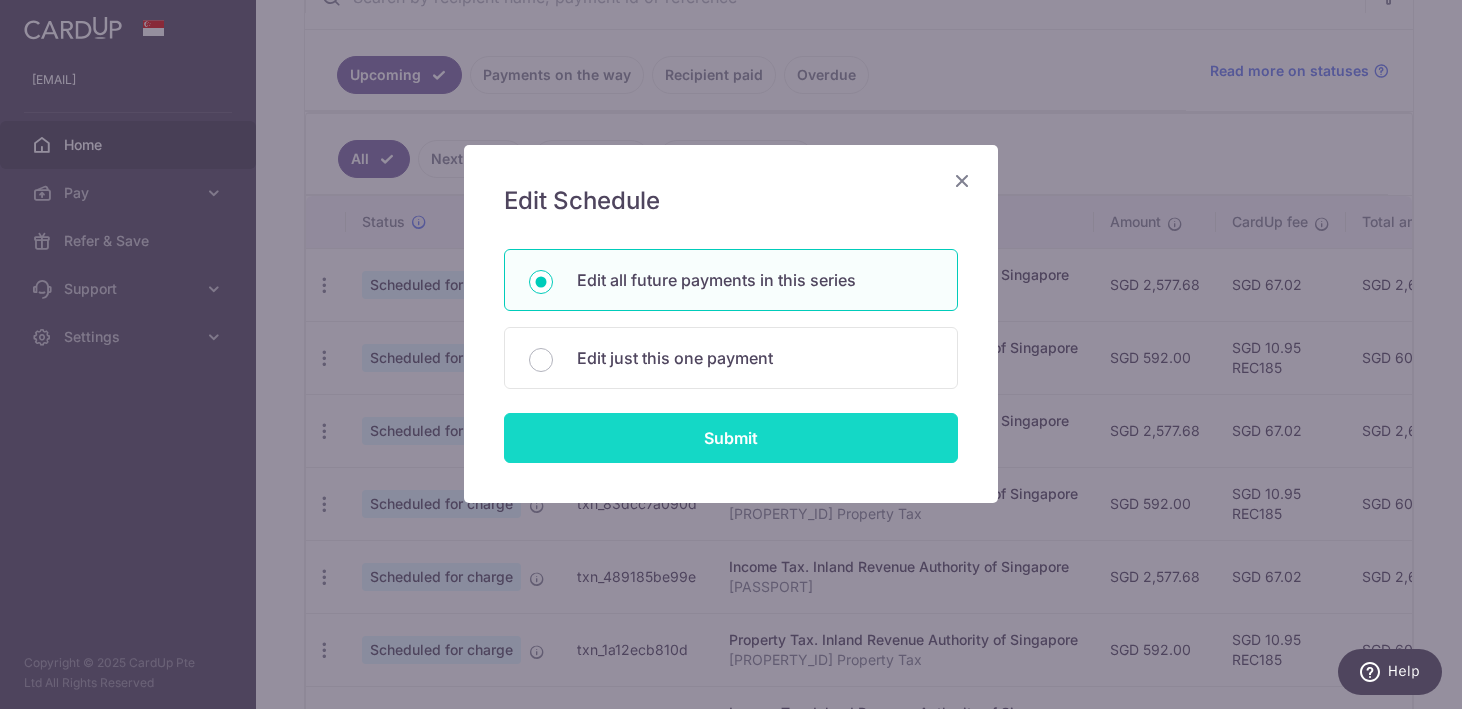 click on "Submit" at bounding box center [731, 438] 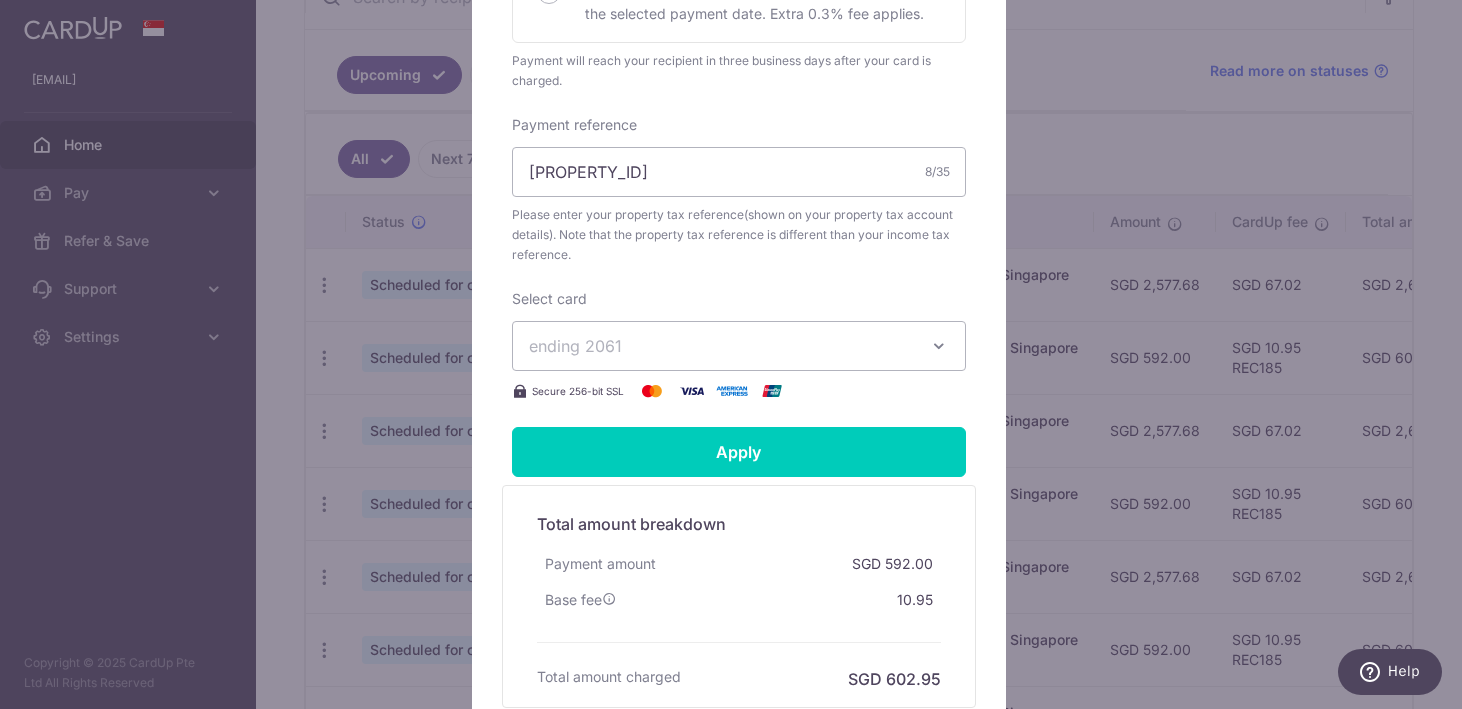 scroll, scrollTop: 599, scrollLeft: 0, axis: vertical 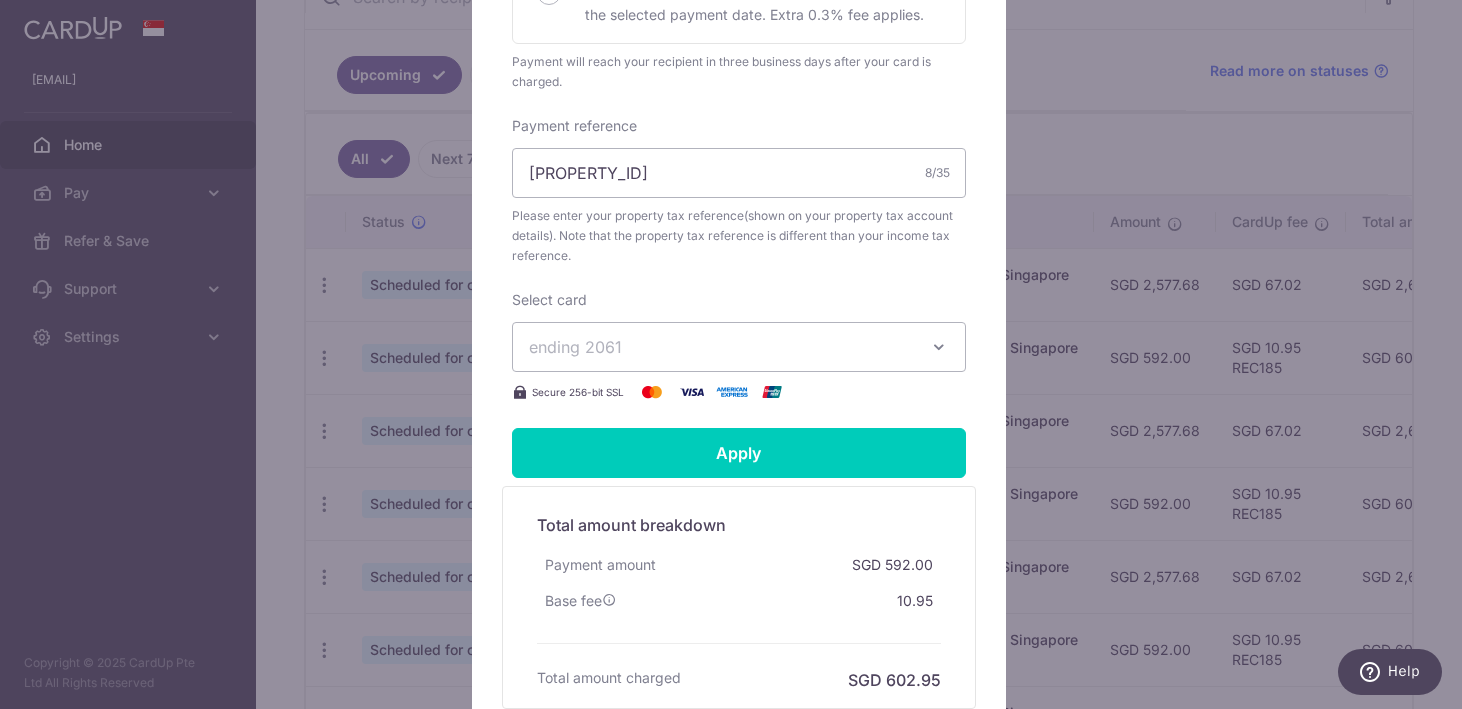 click on "ending 2061" at bounding box center [739, 347] 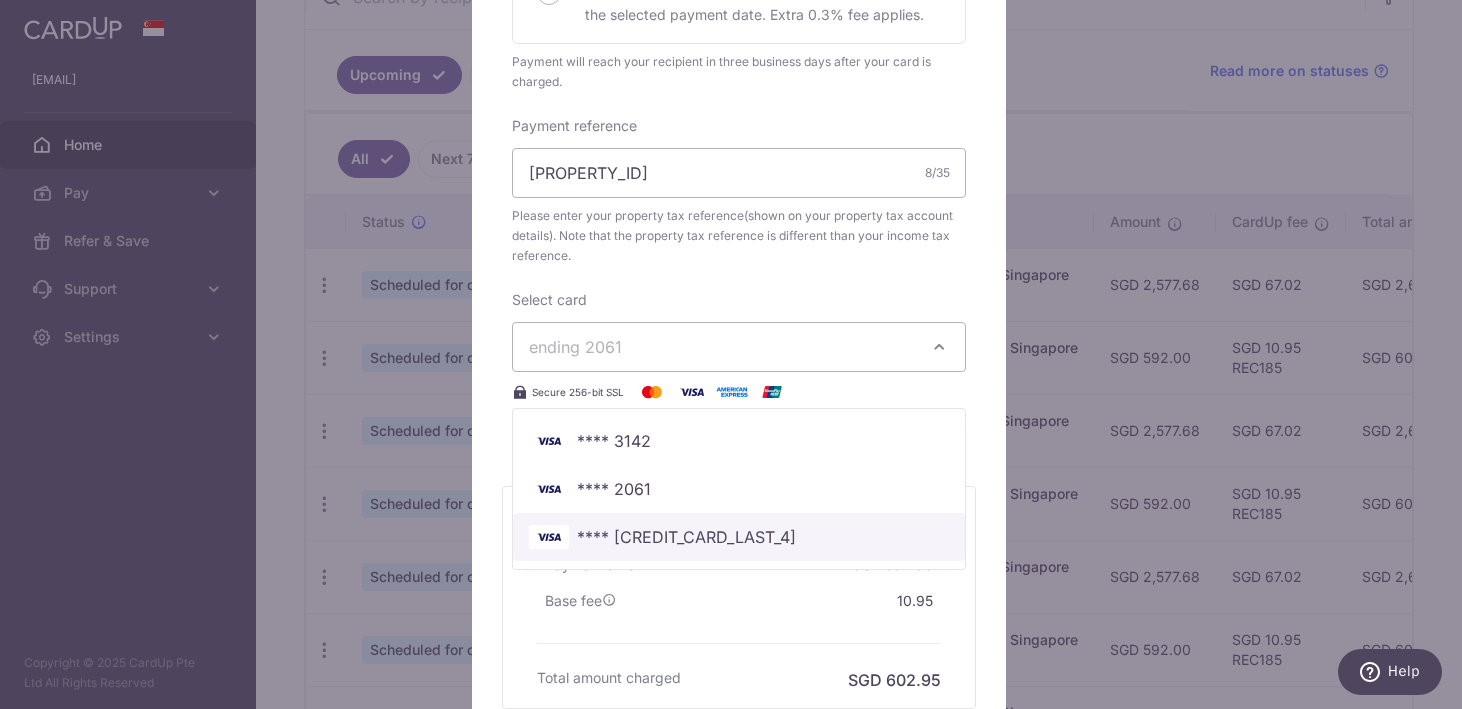click on "**** [CREDIT_CARD_LAST_4]" at bounding box center [739, 537] 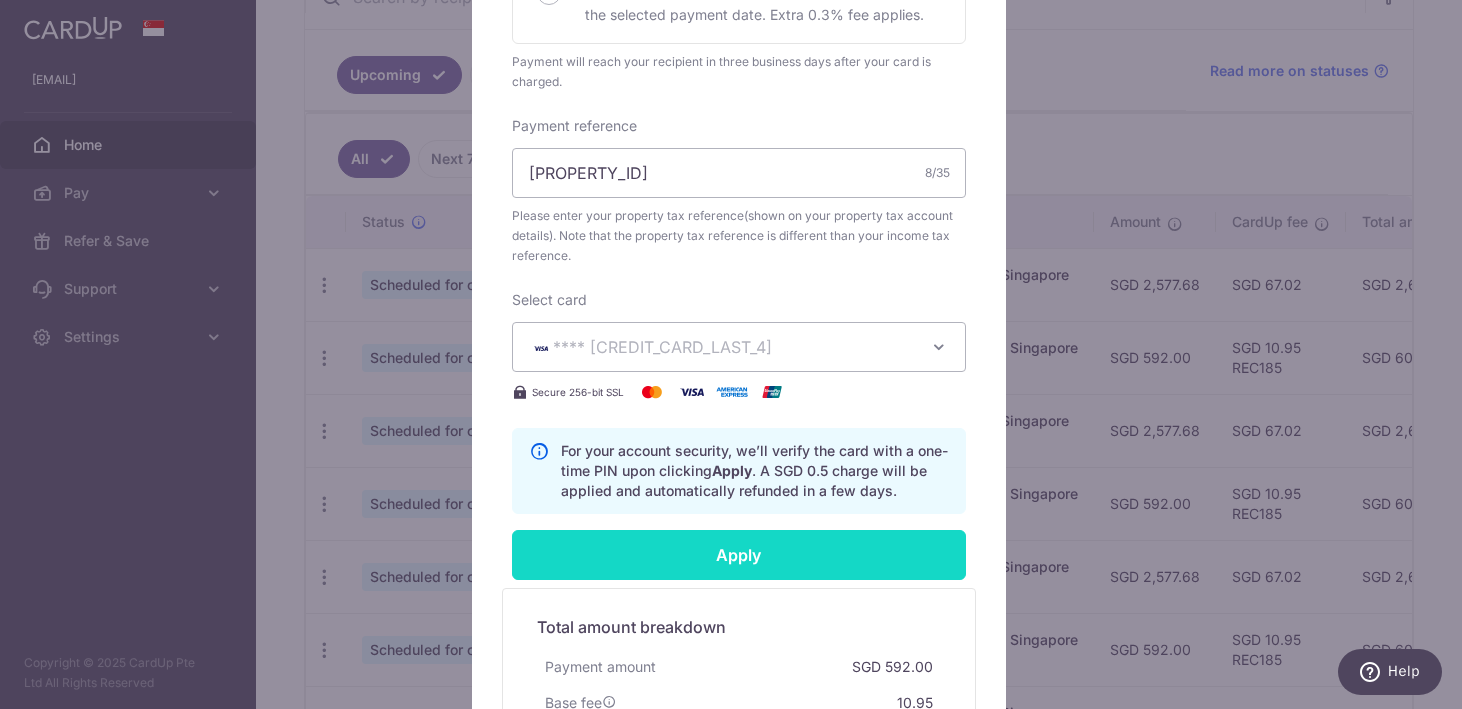 scroll, scrollTop: 816, scrollLeft: 0, axis: vertical 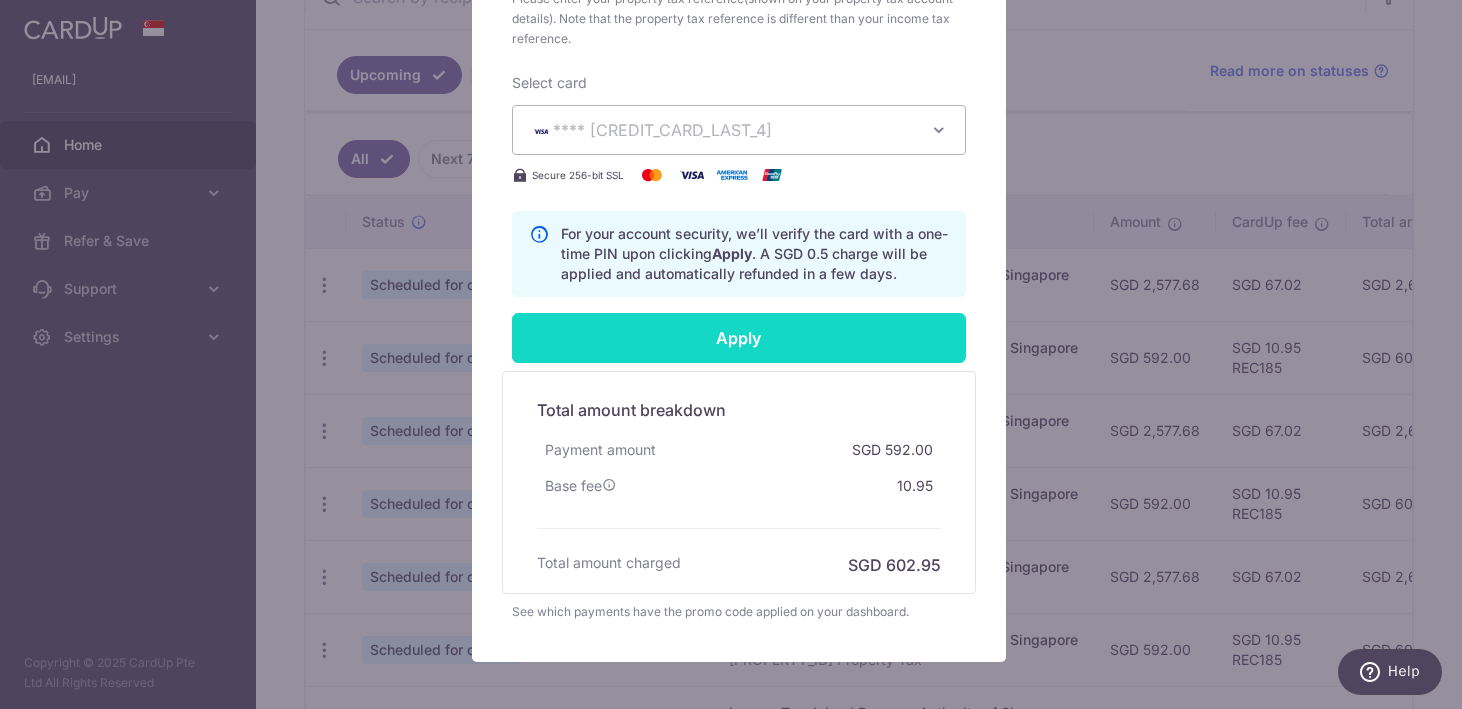 click on "Apply" at bounding box center (739, 338) 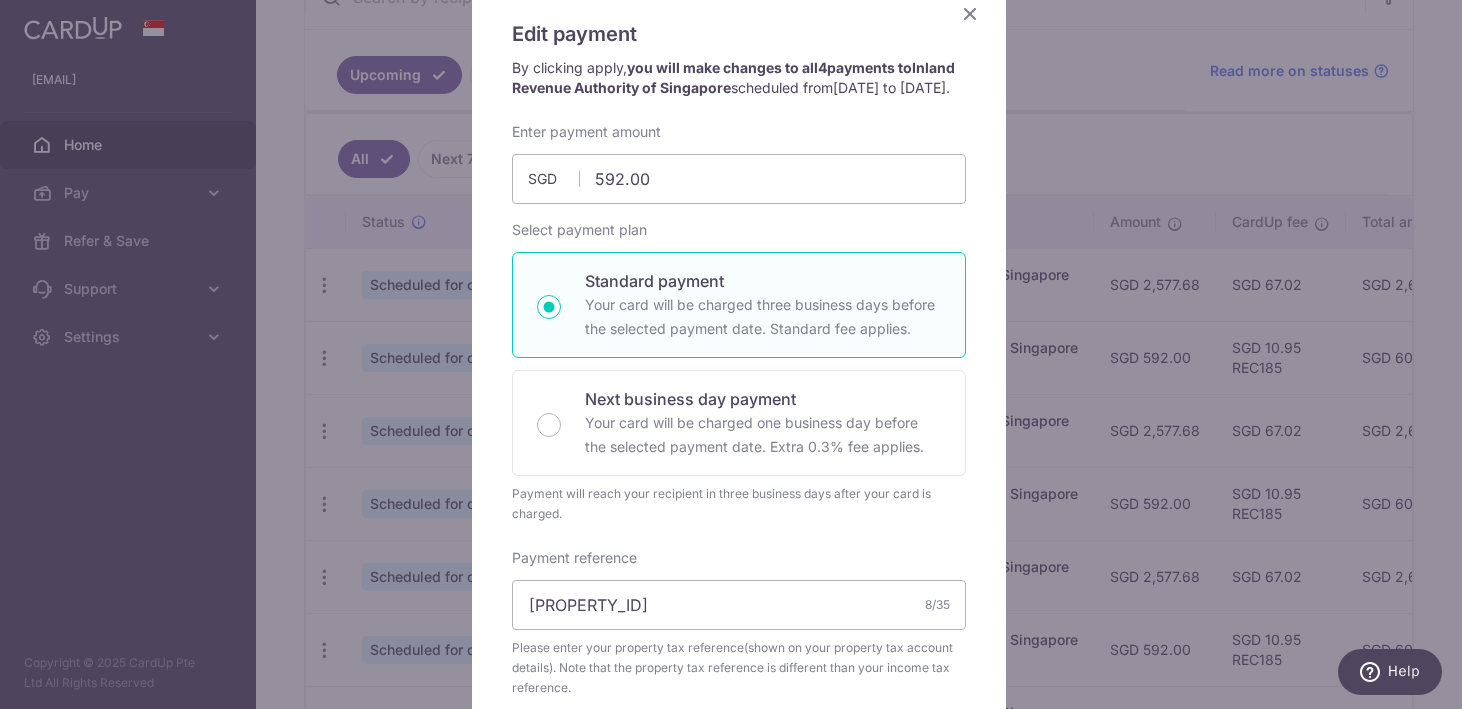 scroll, scrollTop: 159, scrollLeft: 0, axis: vertical 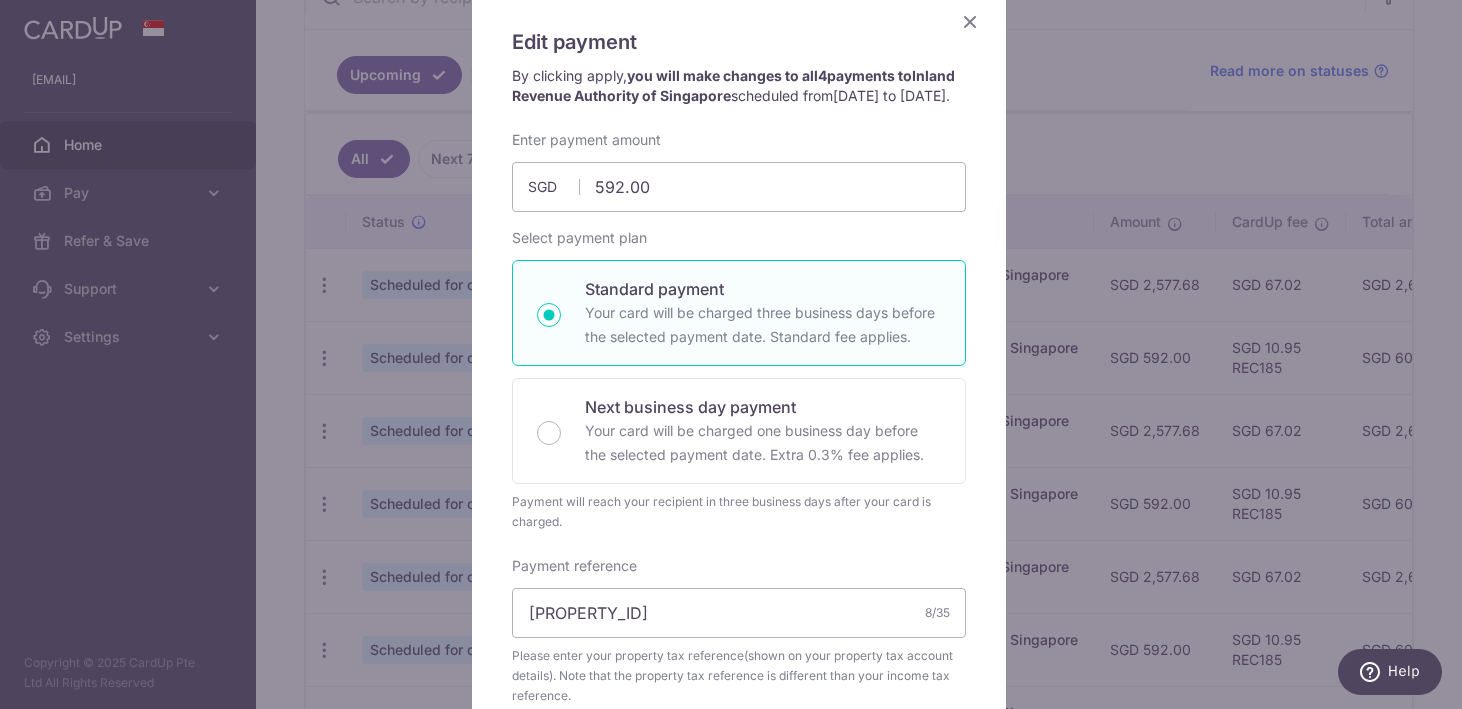type on "Successfully Applied" 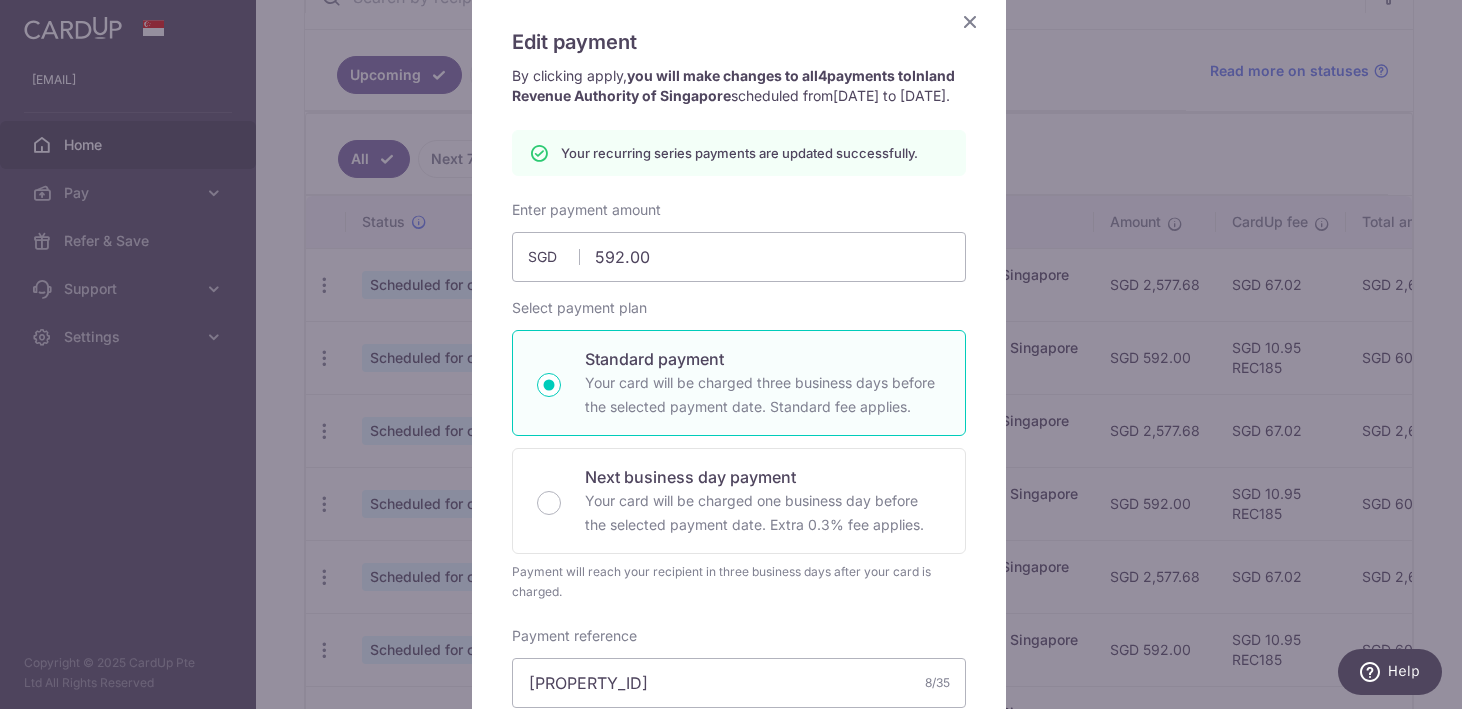 click at bounding box center (970, 21) 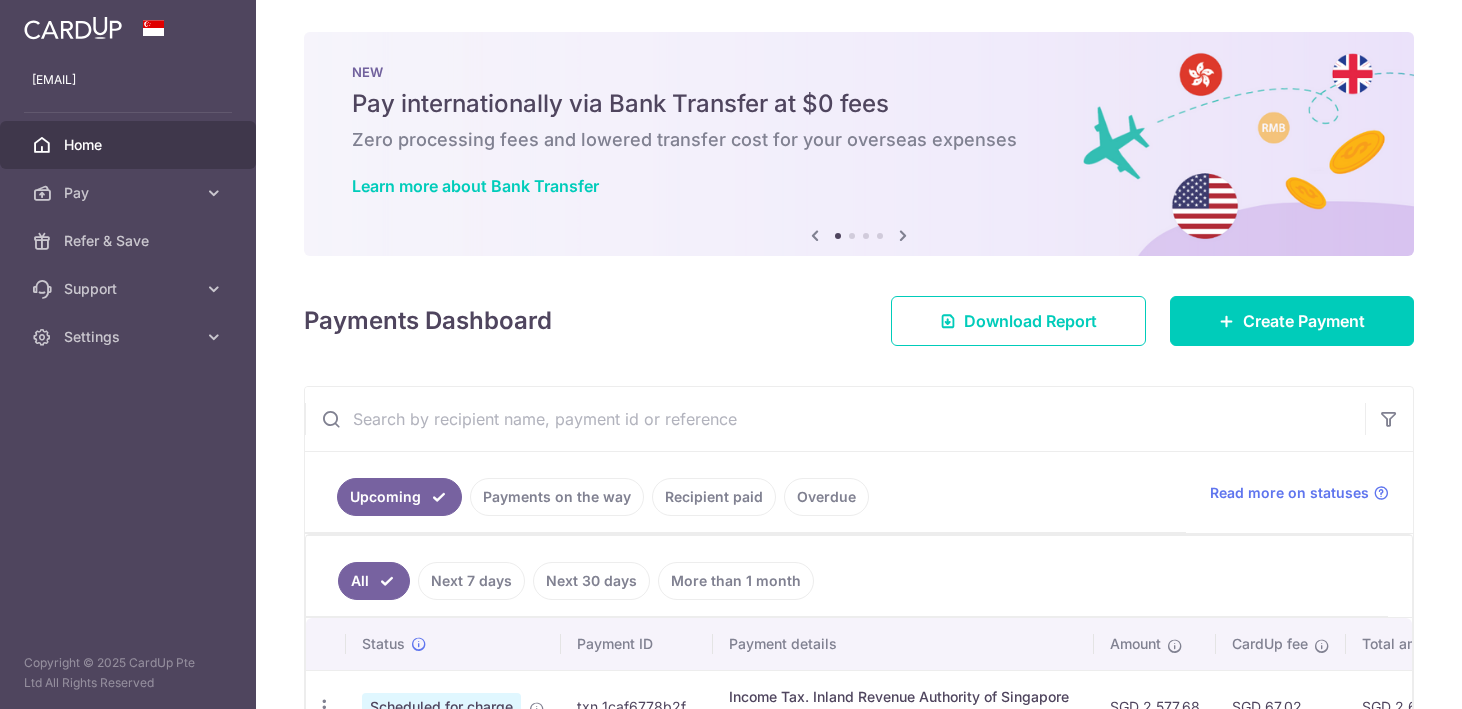scroll, scrollTop: 0, scrollLeft: 0, axis: both 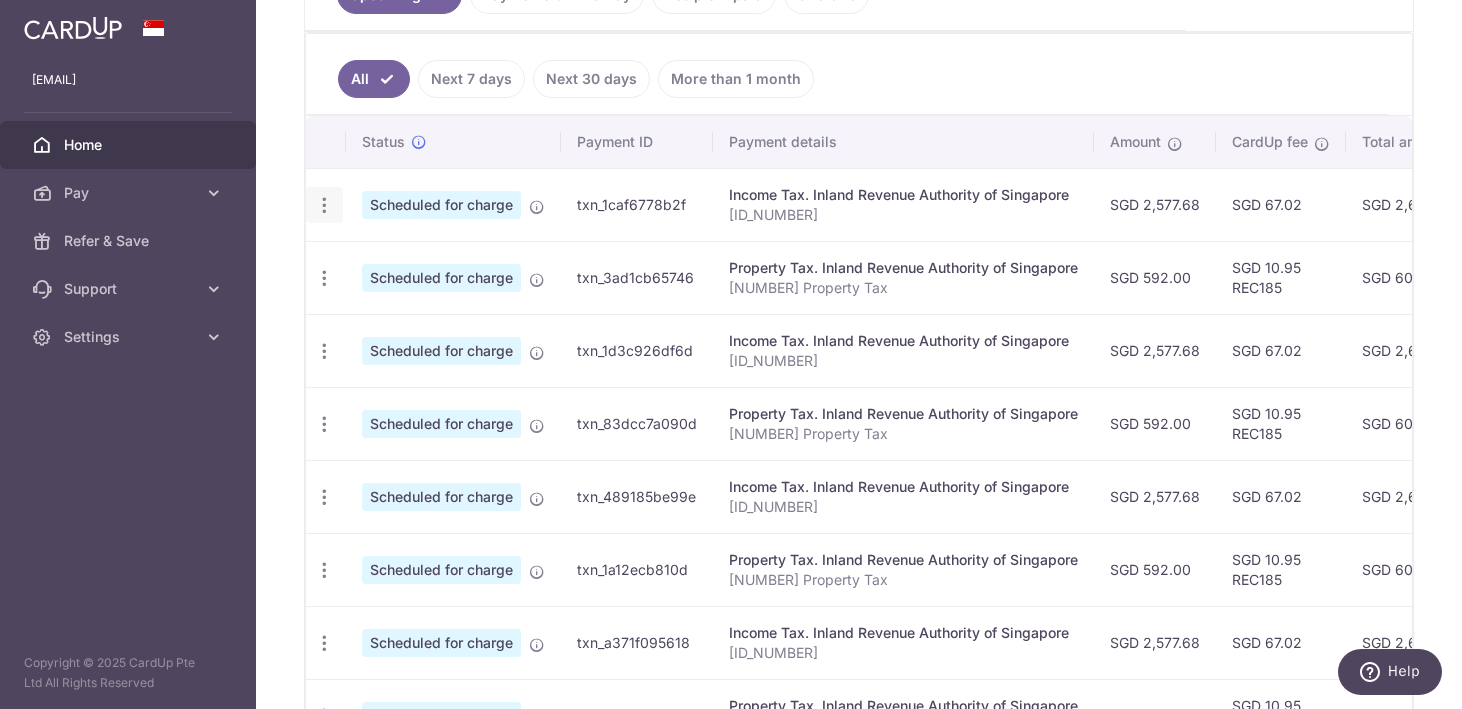 click at bounding box center (324, 205) 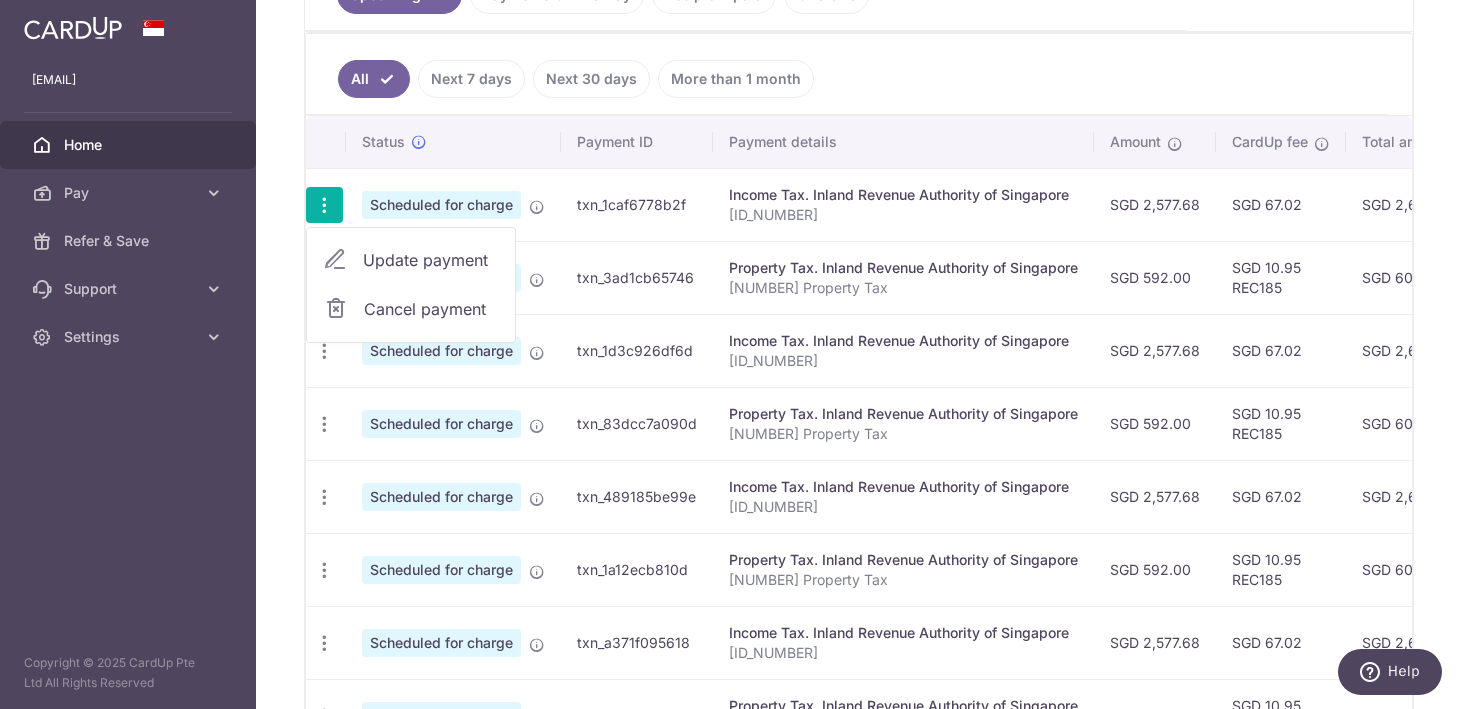 click on "Update payment" at bounding box center (431, 260) 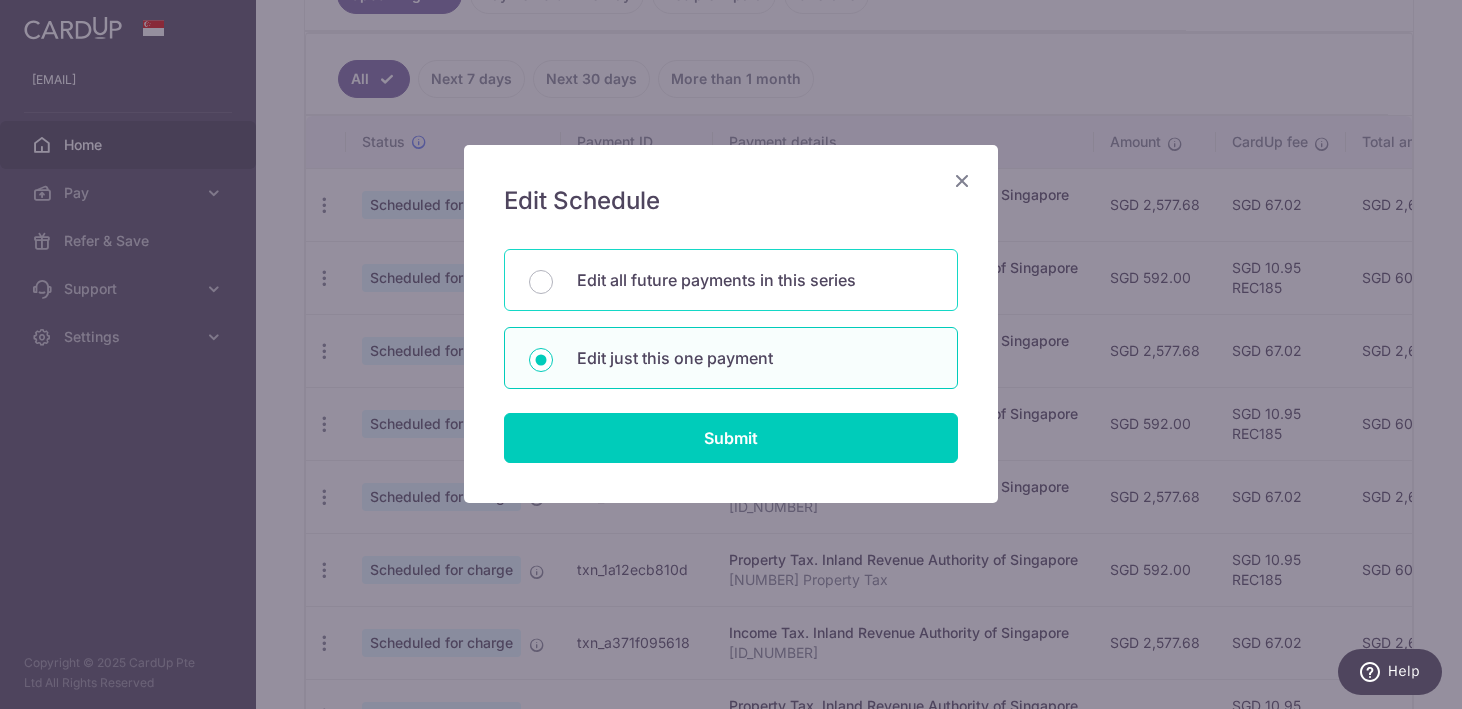 click on "Edit all future payments in this series" at bounding box center (731, 280) 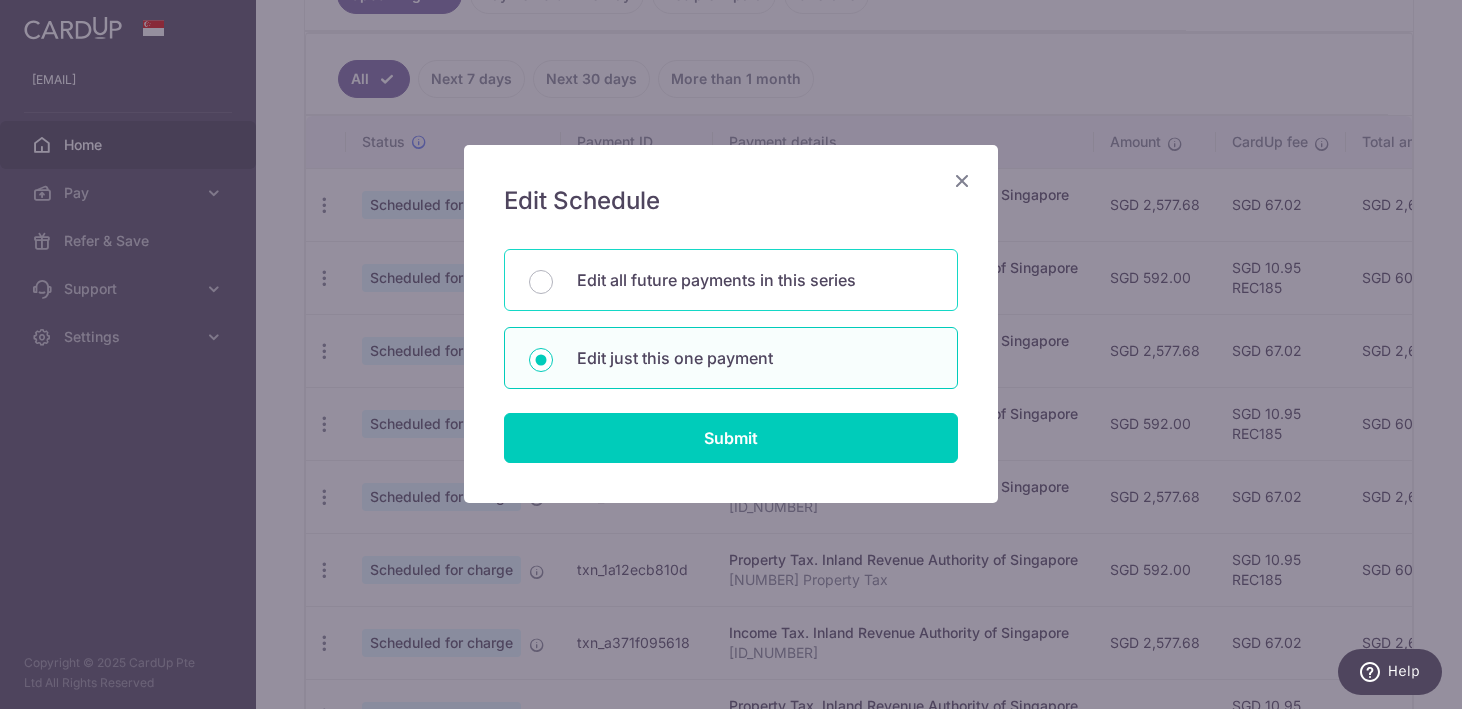 radio on "true" 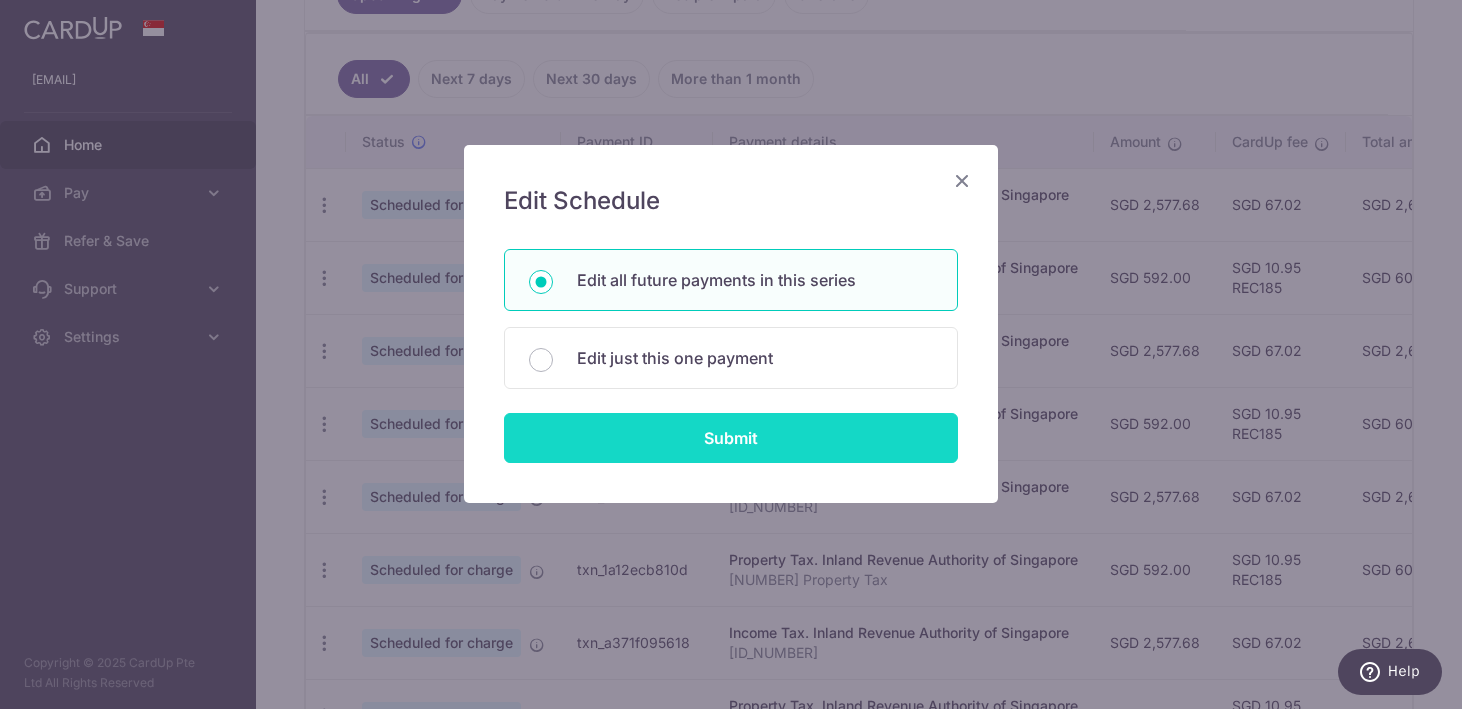 click on "Submit" at bounding box center (731, 438) 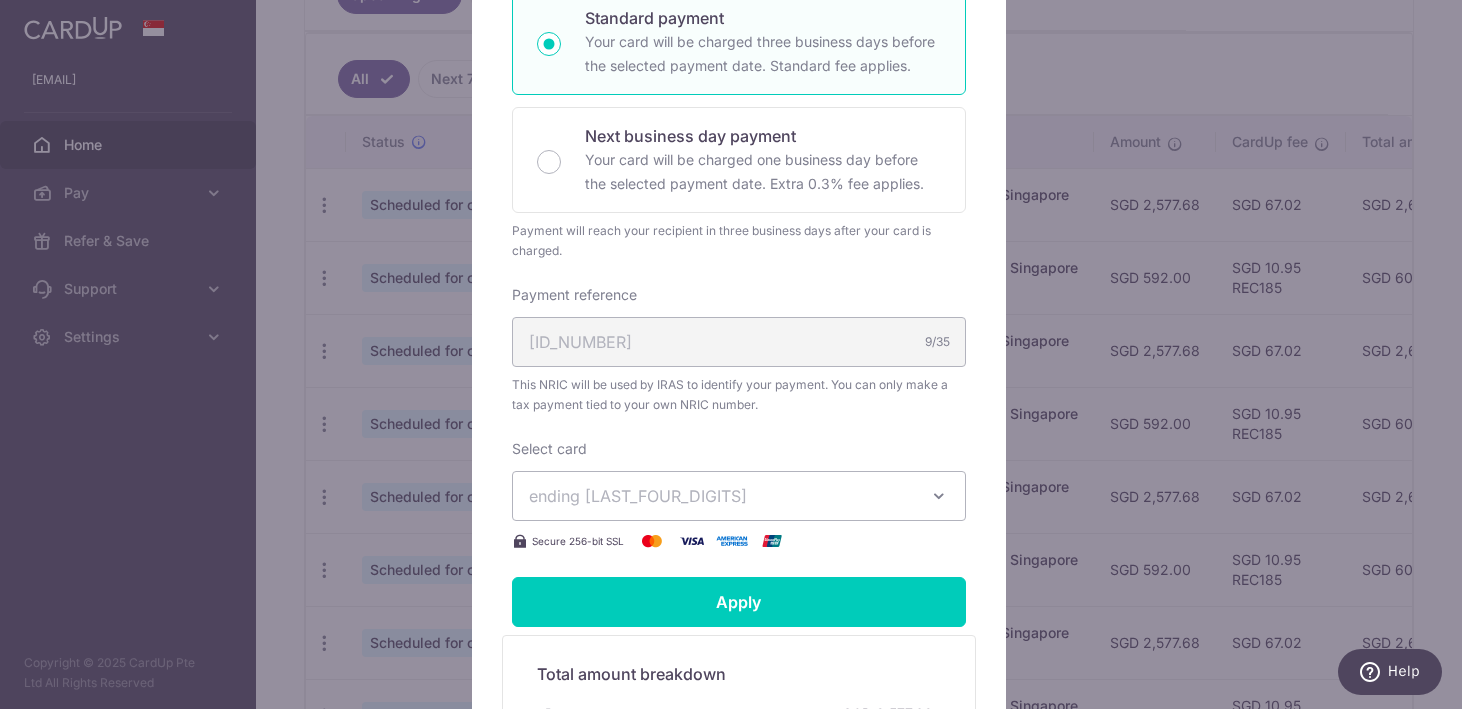 scroll, scrollTop: 0, scrollLeft: 0, axis: both 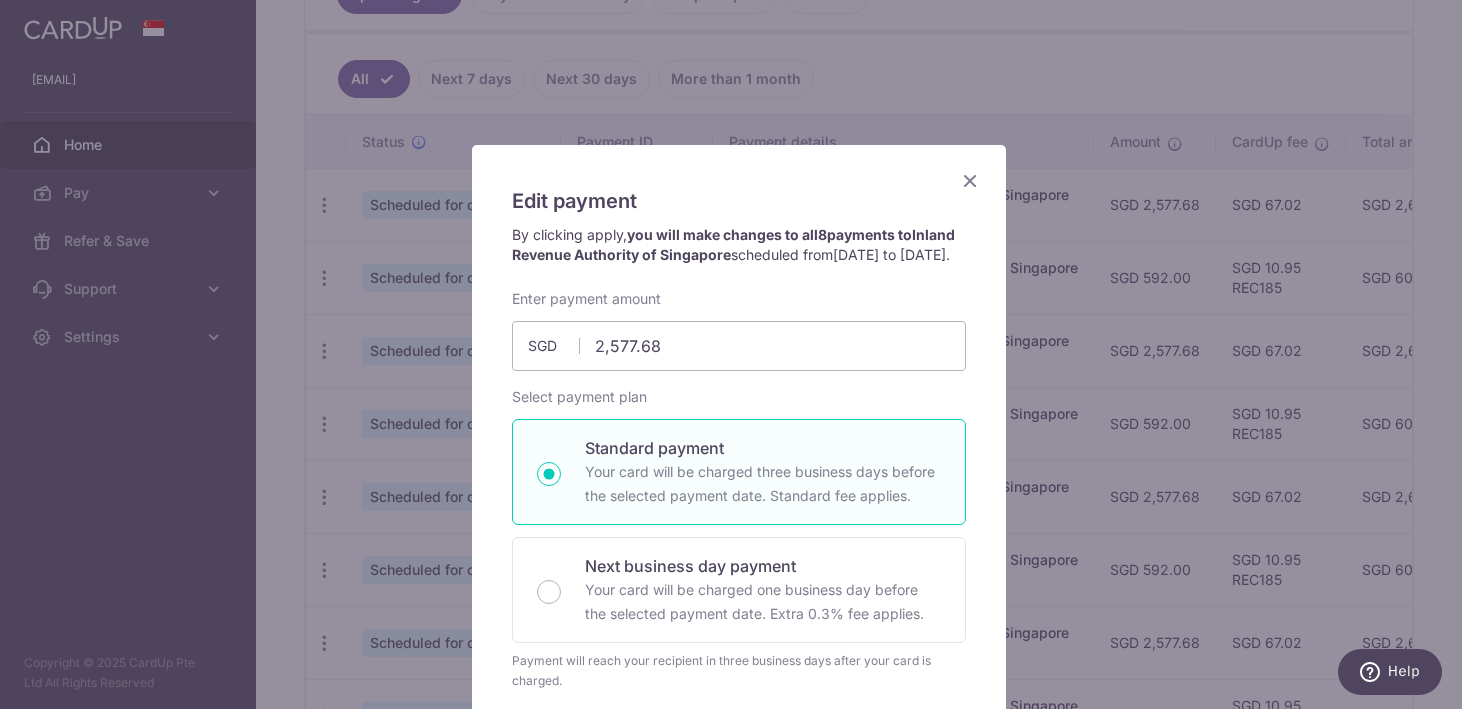 click at bounding box center (970, 180) 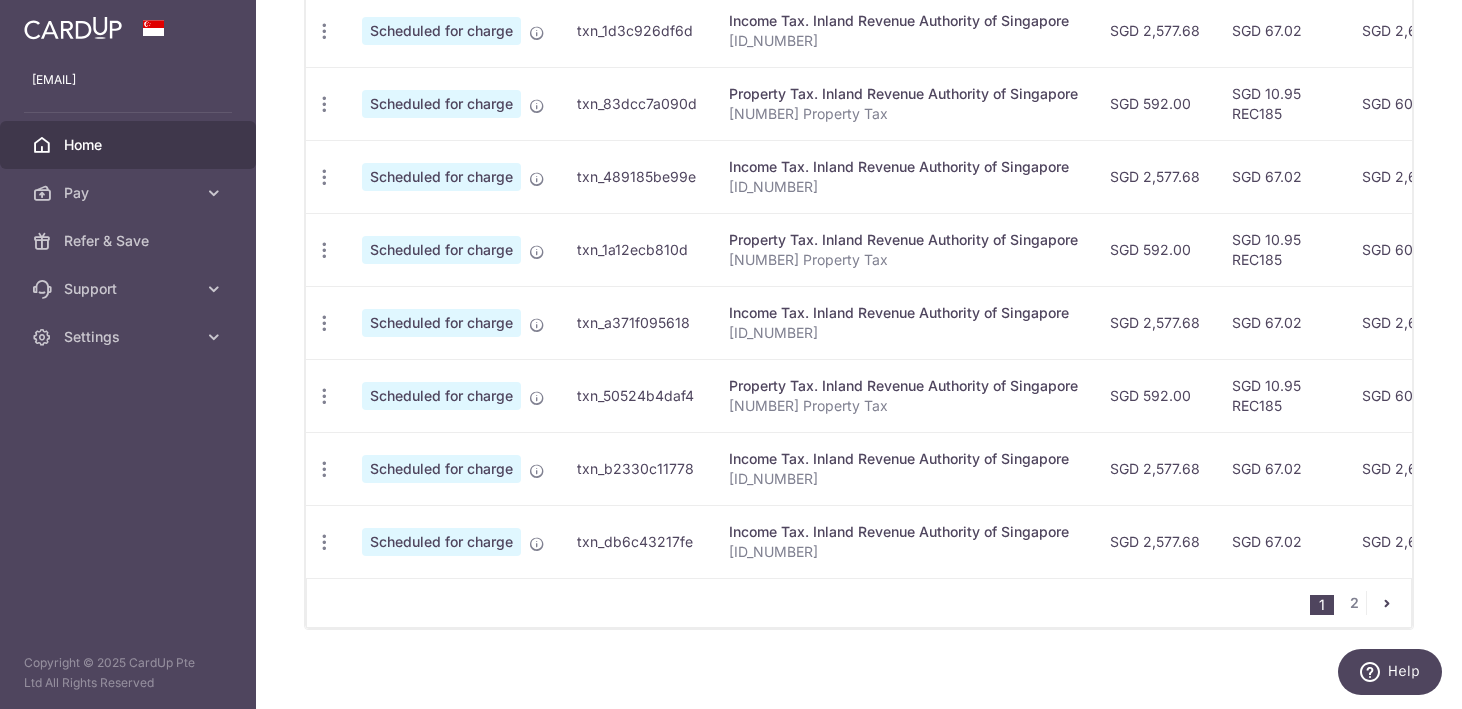 scroll, scrollTop: 848, scrollLeft: 0, axis: vertical 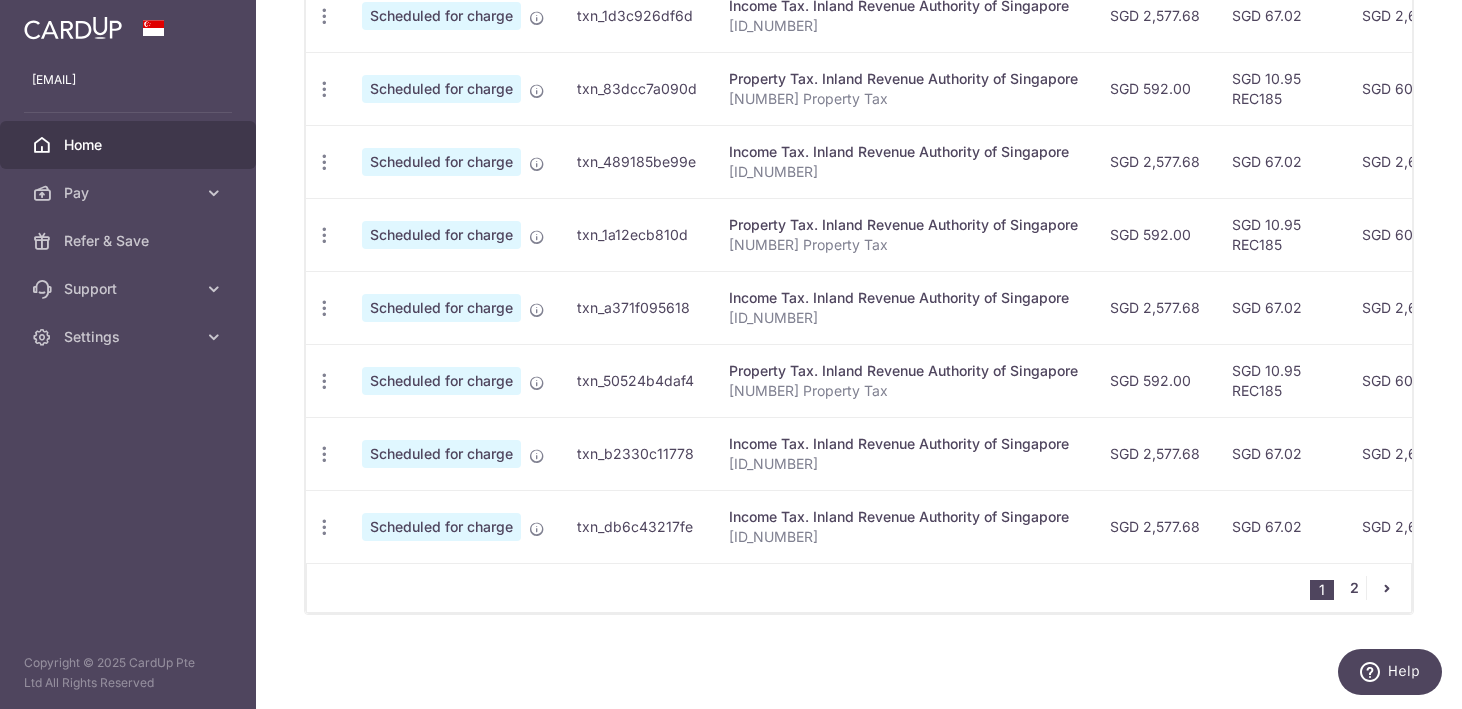 click on "2" at bounding box center (1354, 588) 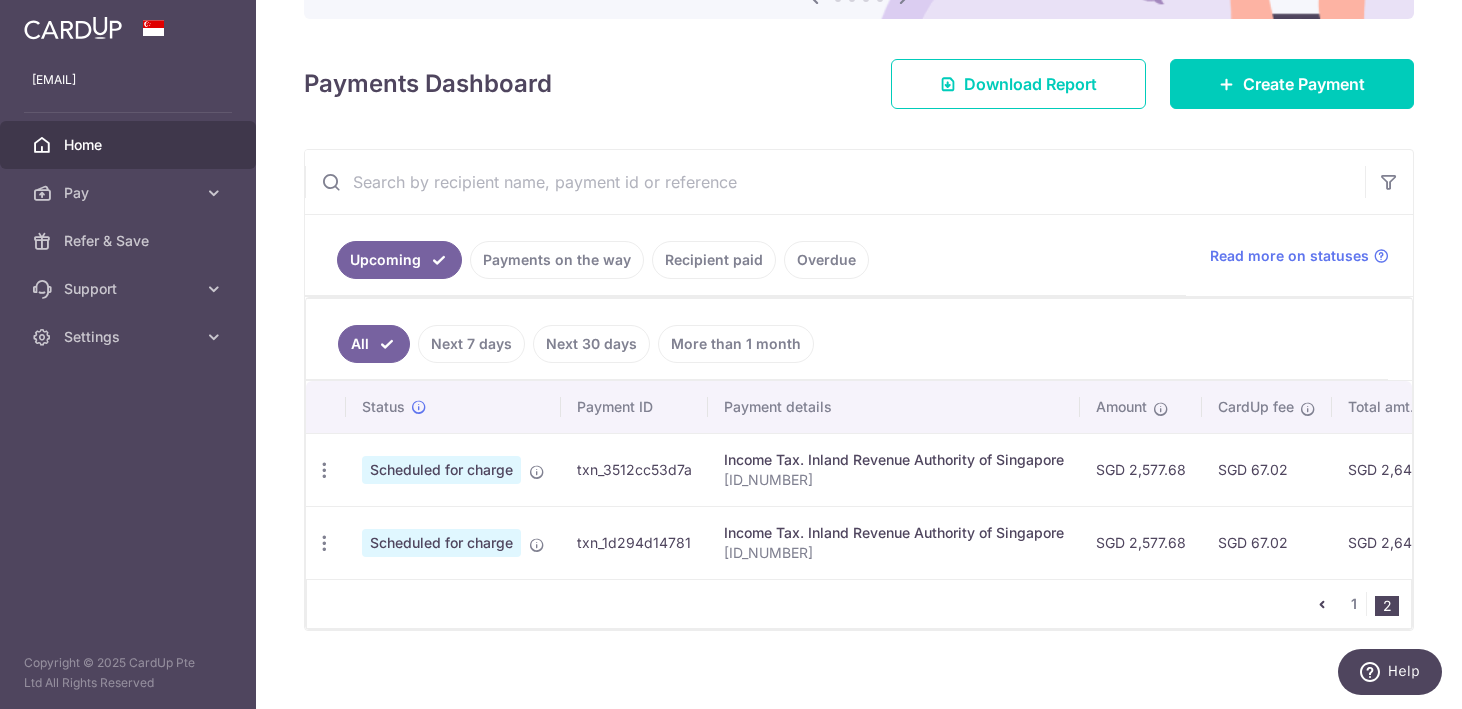 scroll, scrollTop: 125, scrollLeft: 0, axis: vertical 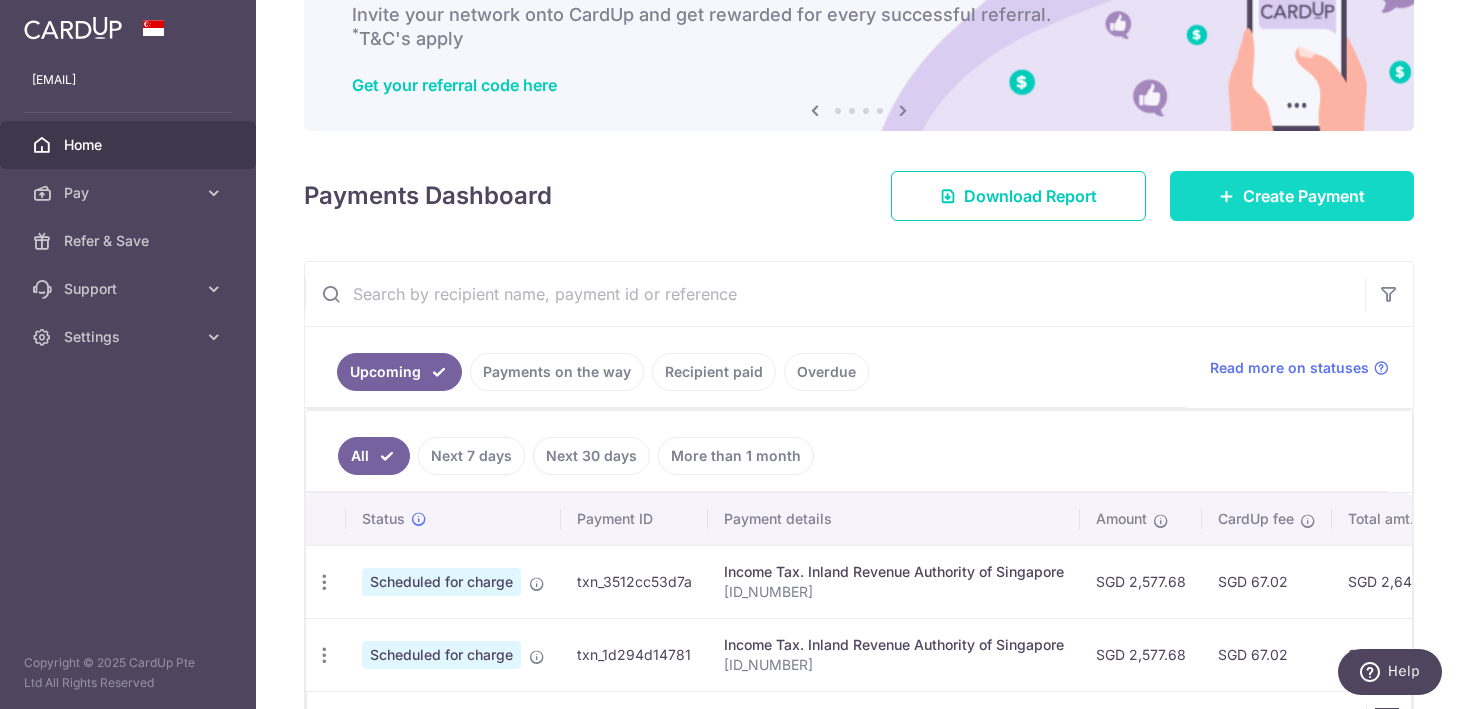 click on "Create Payment" at bounding box center (1304, 196) 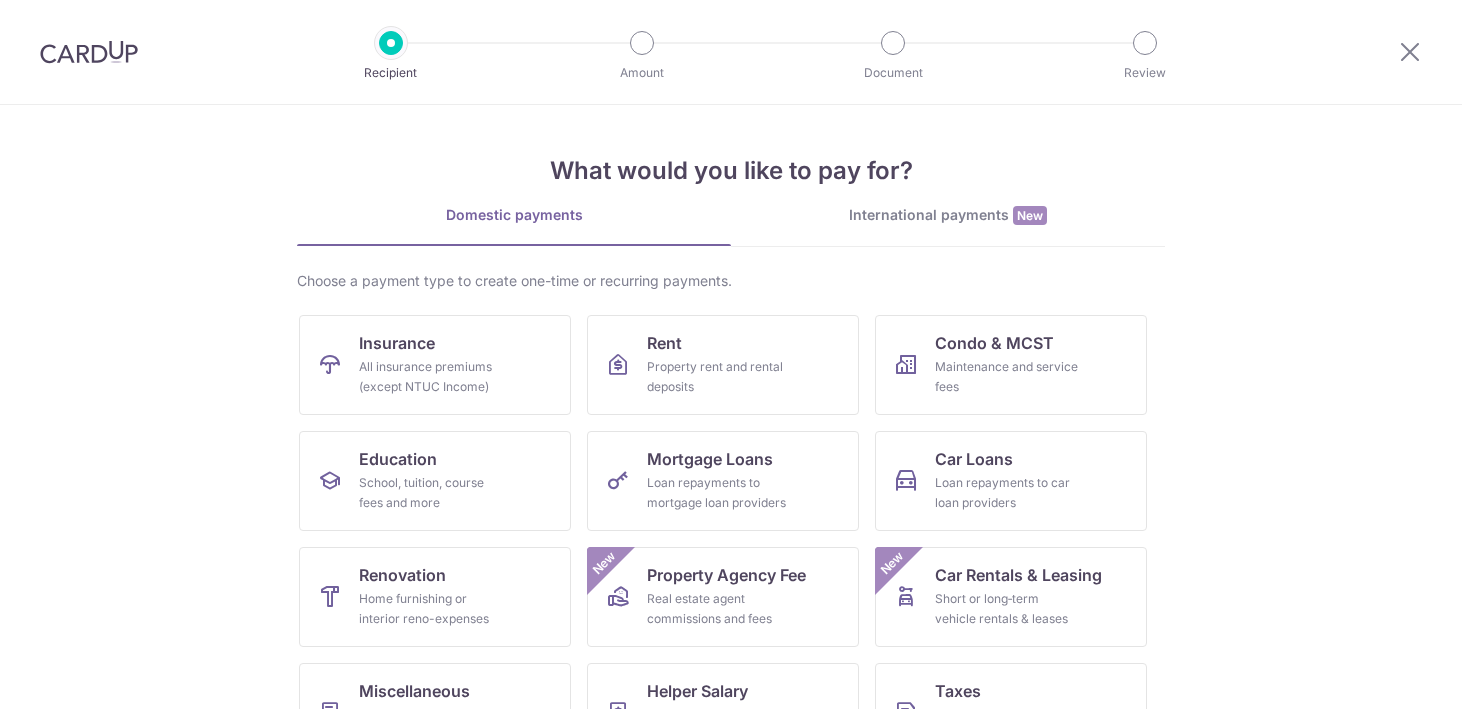 scroll, scrollTop: 0, scrollLeft: 0, axis: both 